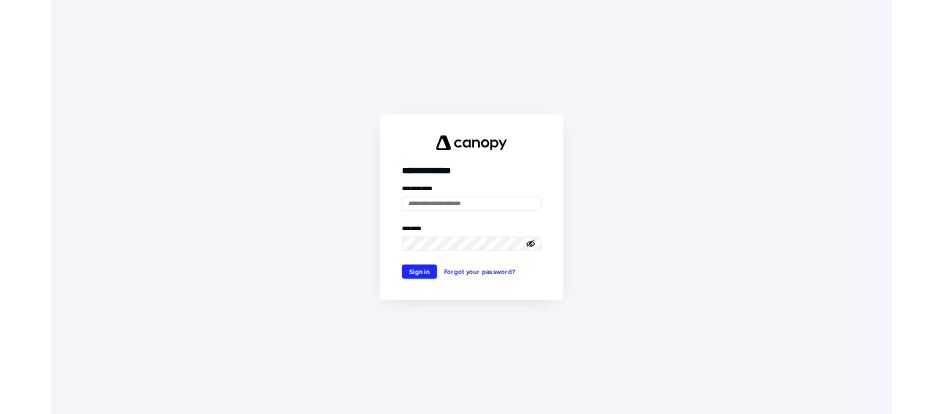 scroll, scrollTop: 0, scrollLeft: 0, axis: both 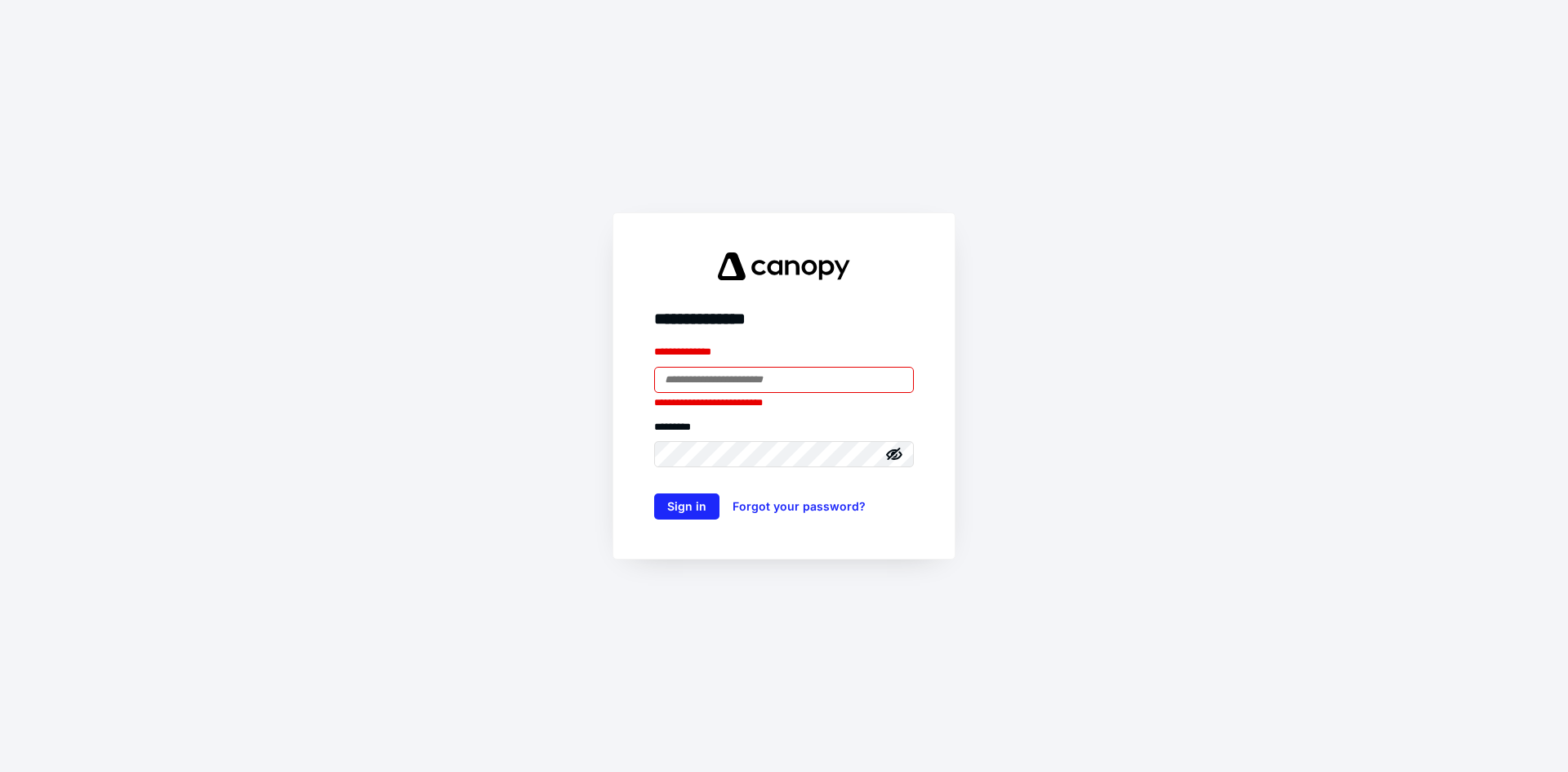 click at bounding box center [784, 380] 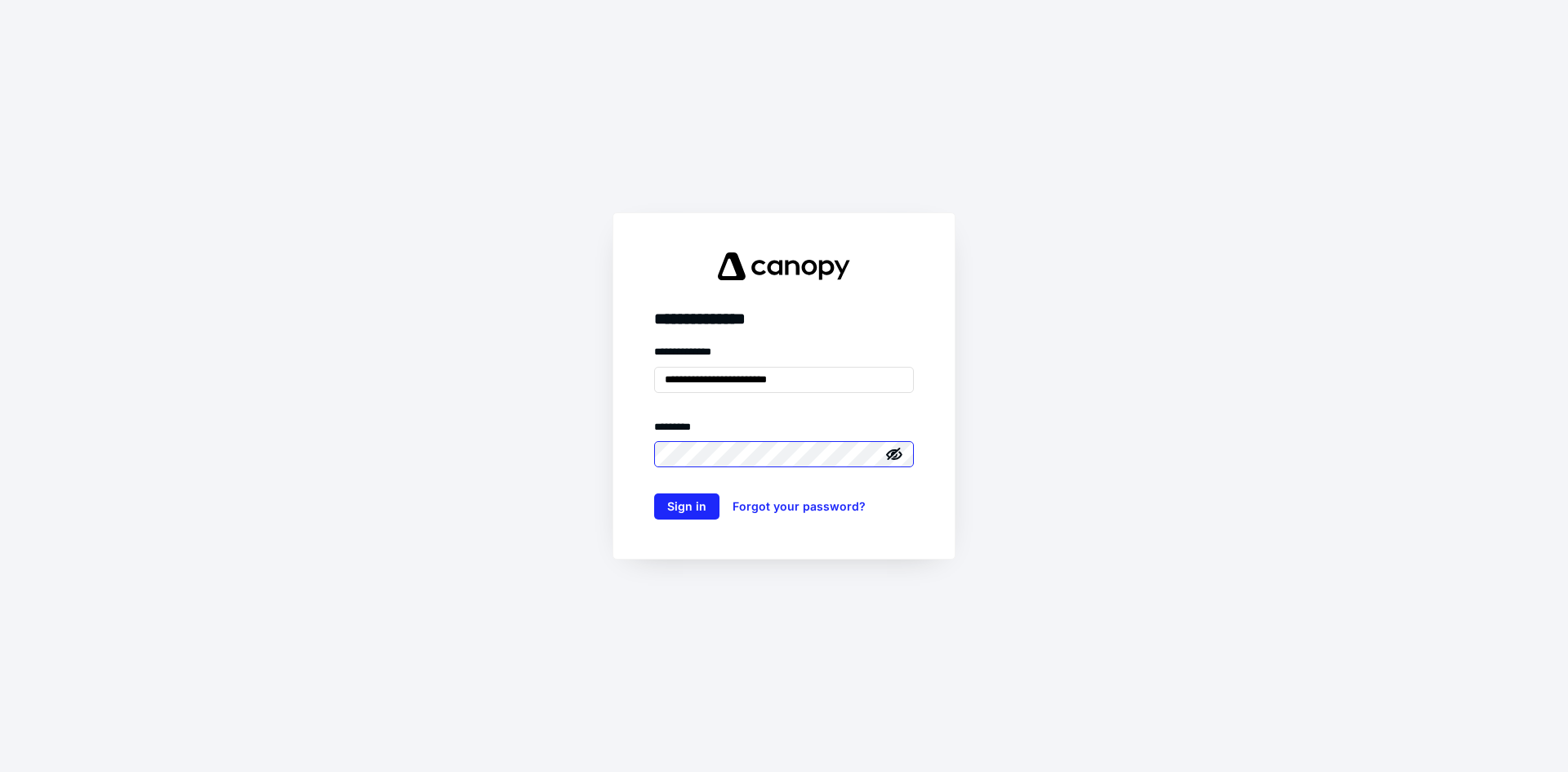 click on "Sign in" at bounding box center [687, 506] 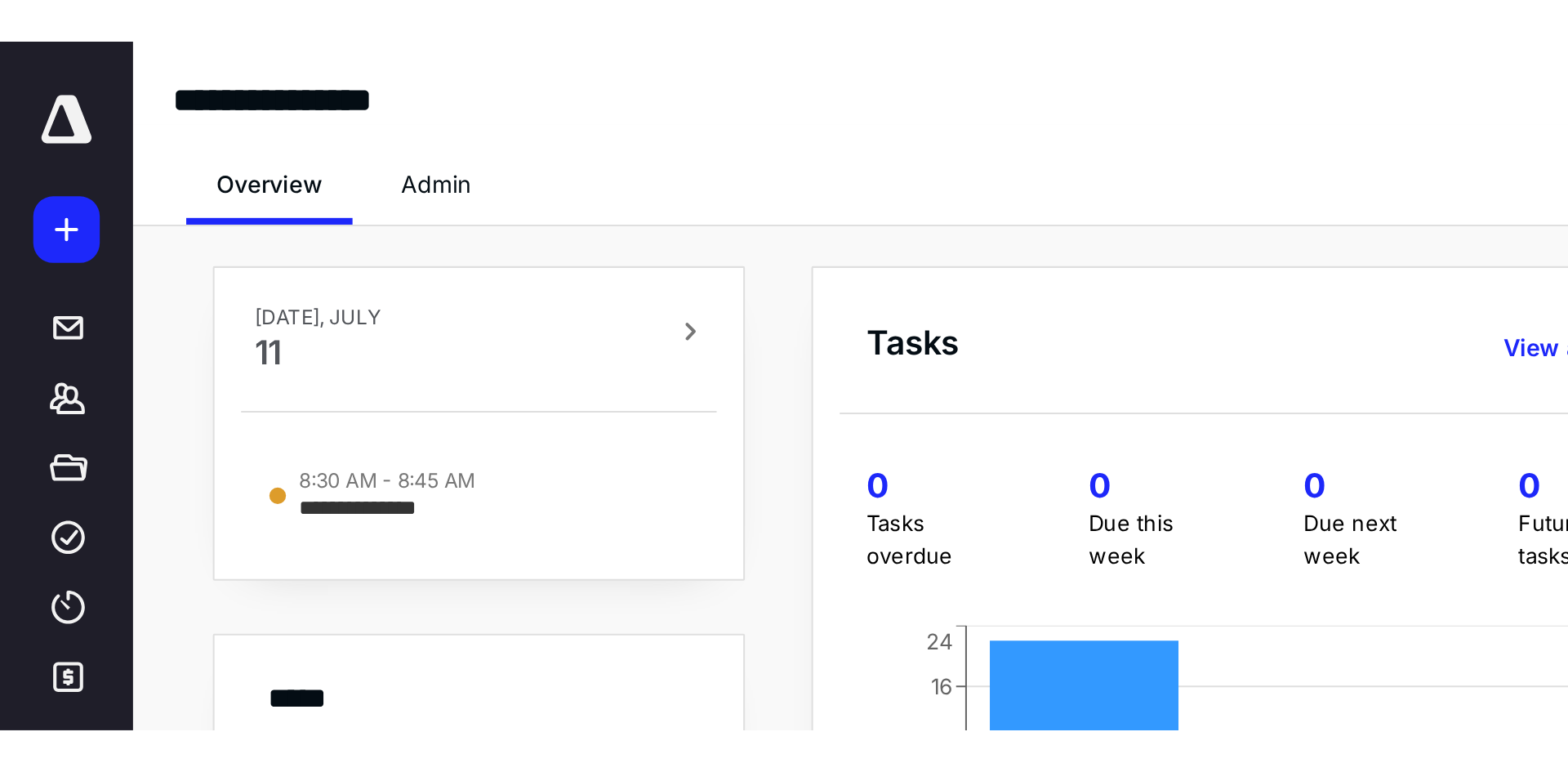 scroll, scrollTop: 0, scrollLeft: 0, axis: both 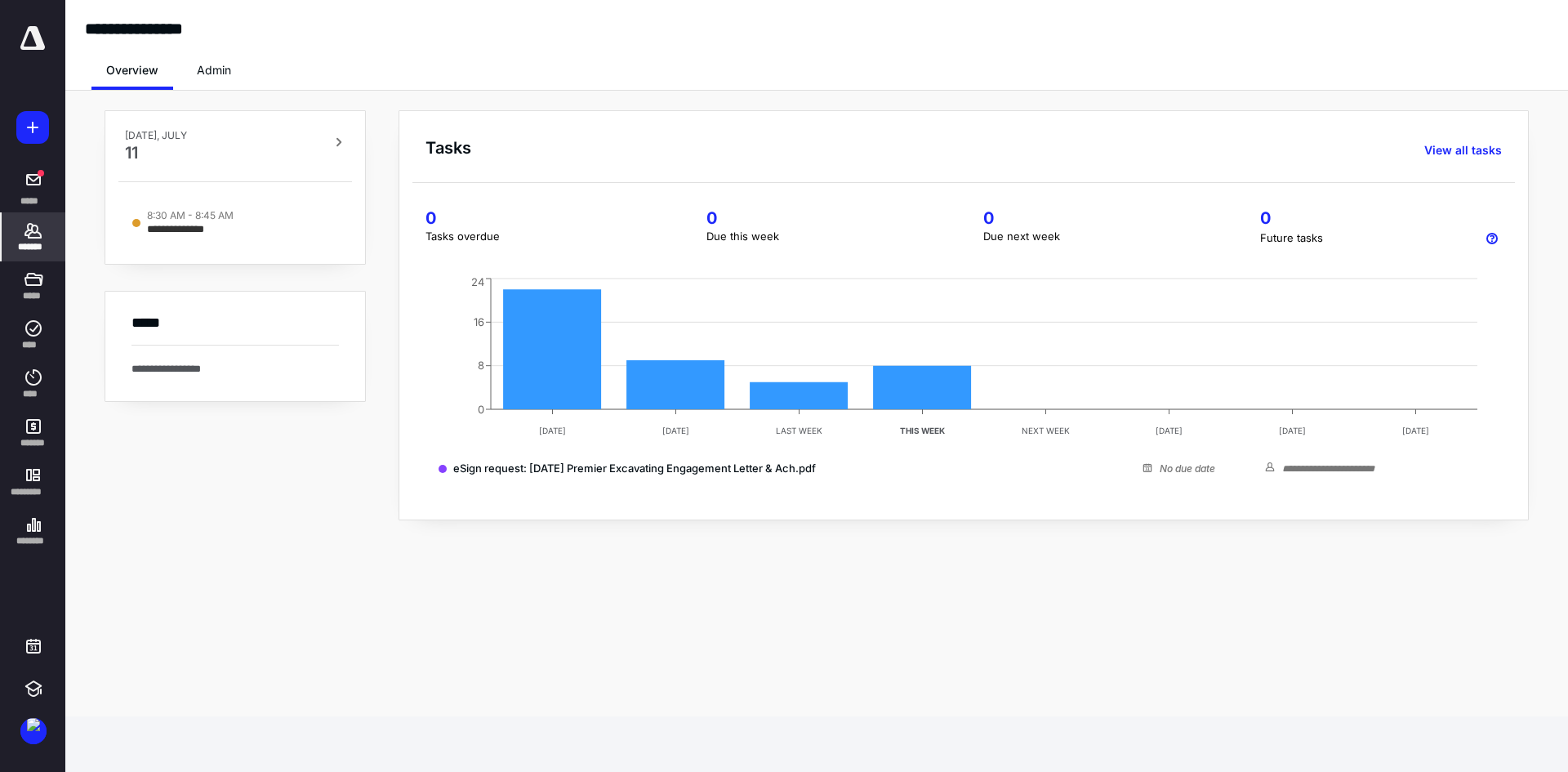 click on "*******" at bounding box center [33, 237] 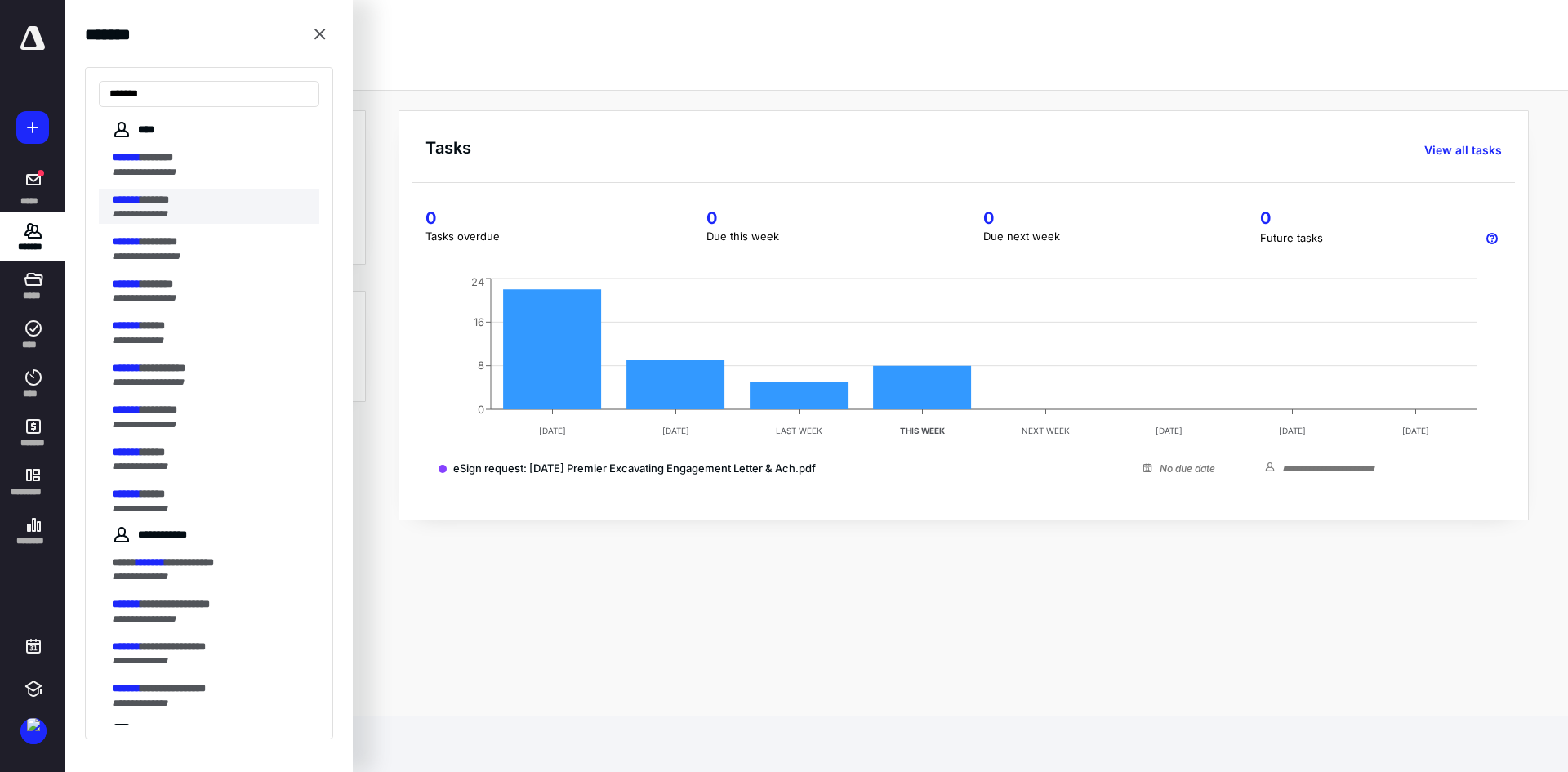 type on "*******" 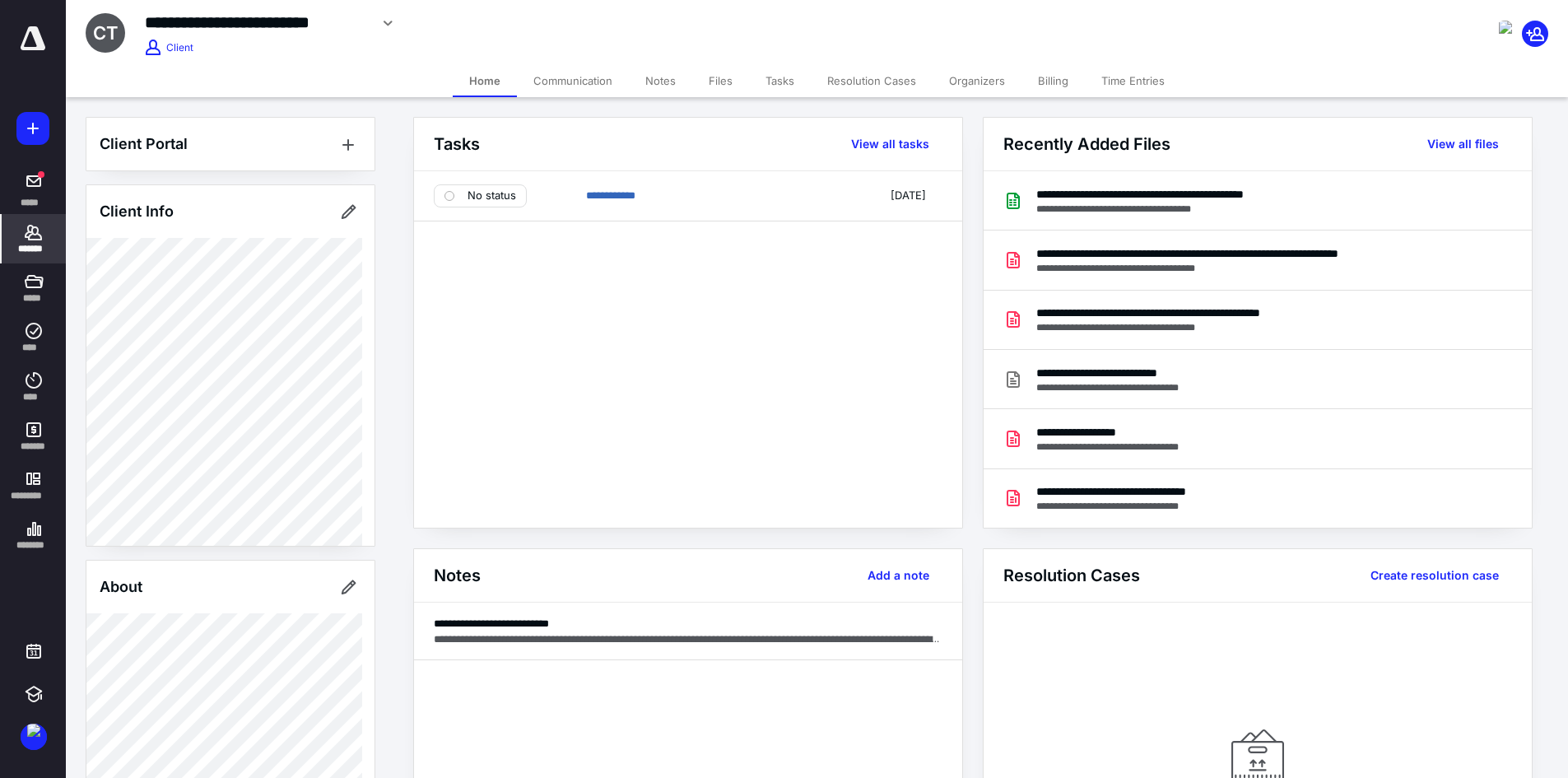 click on "Files" at bounding box center (720, 81) 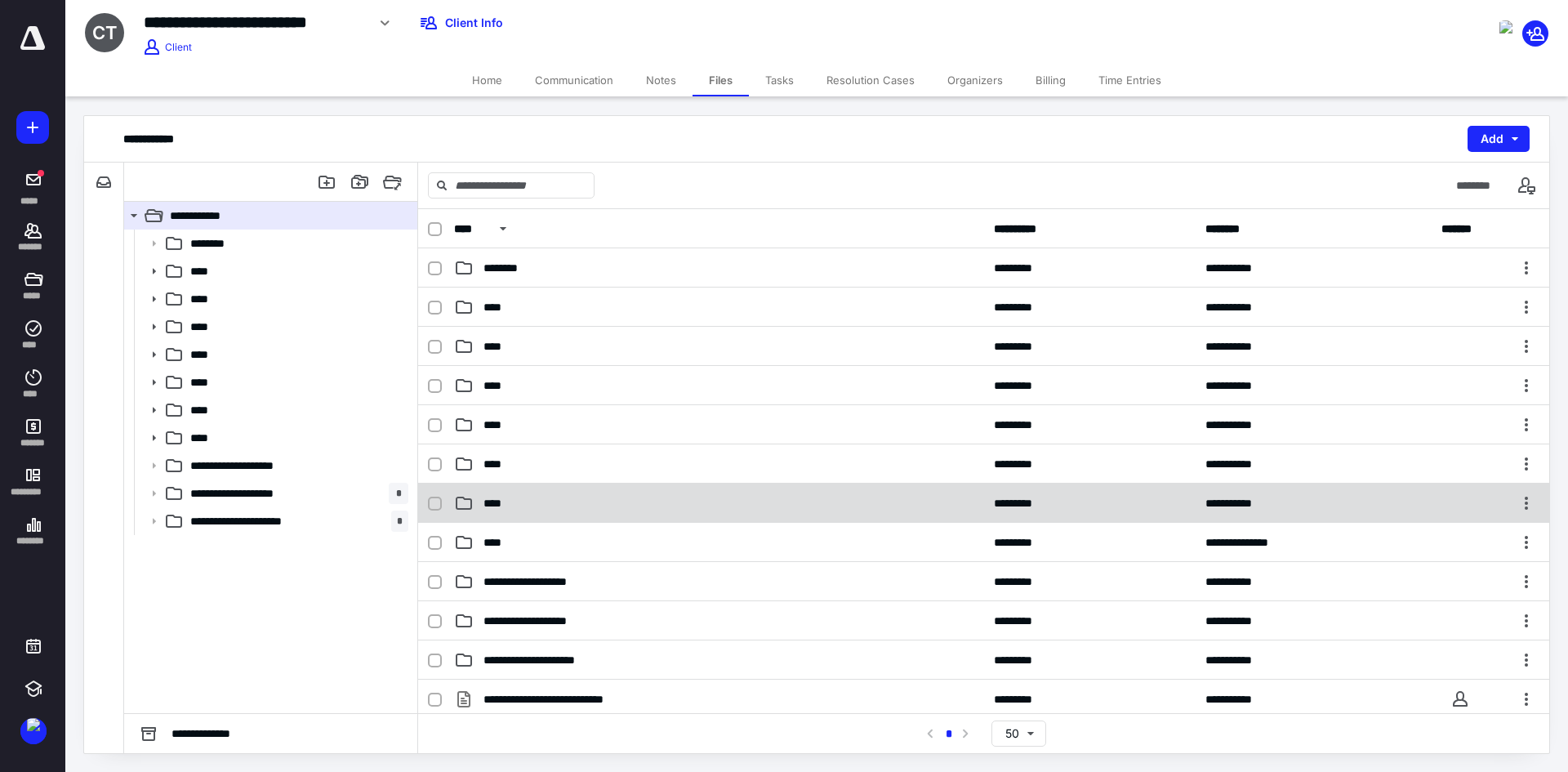 click on "**********" at bounding box center [983, 503] 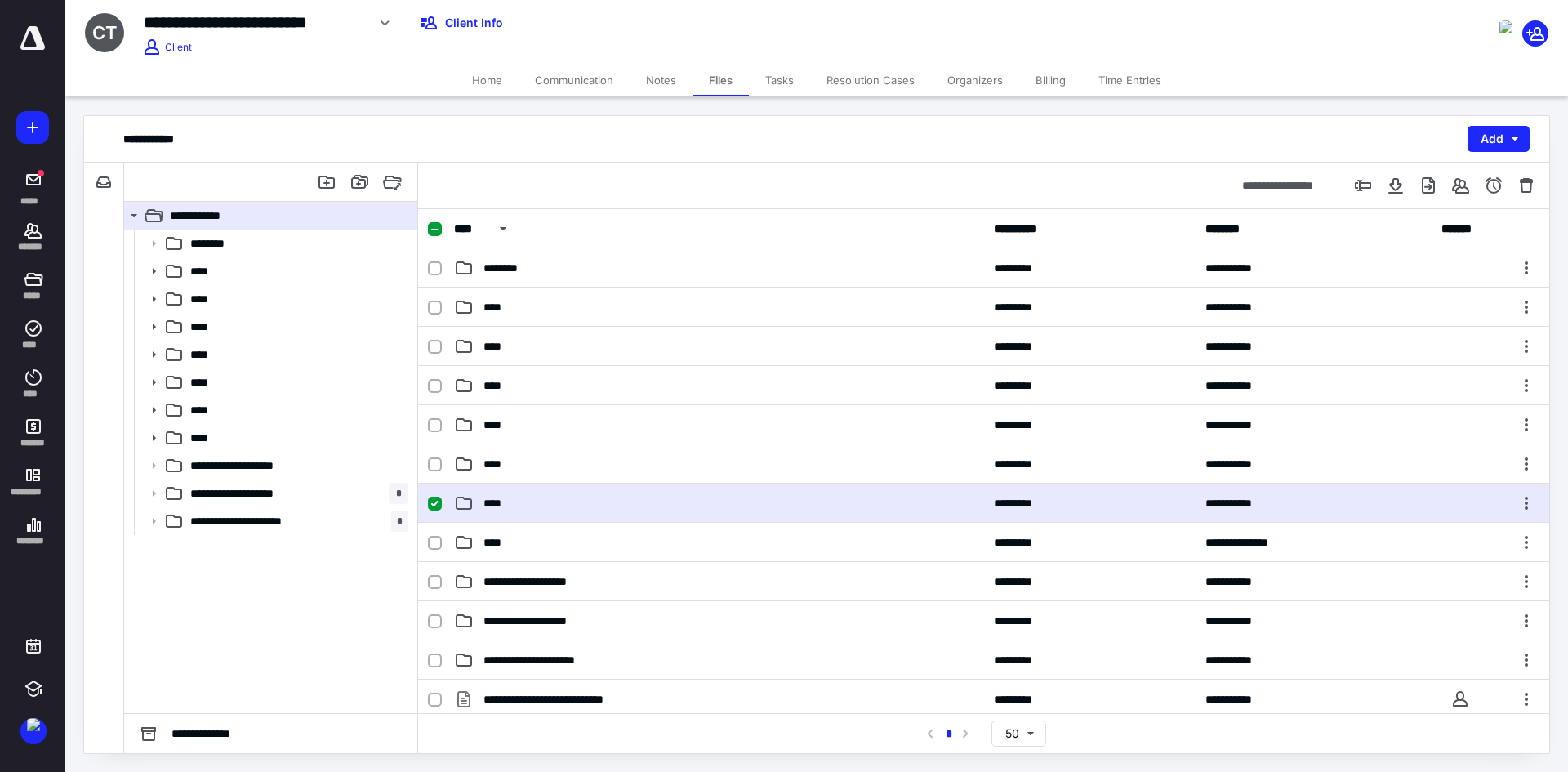 click on "**********" at bounding box center [983, 503] 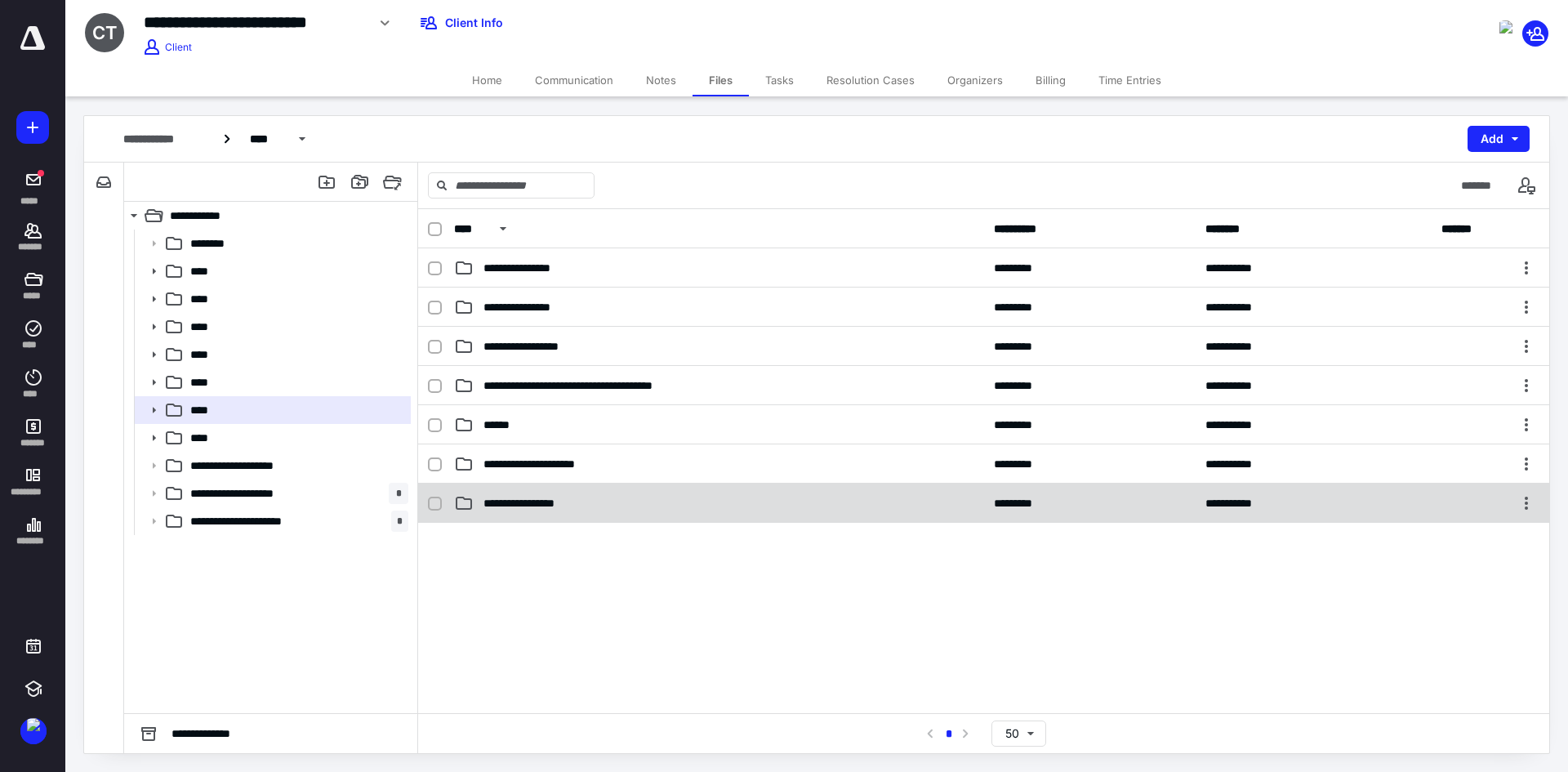click on "**********" at bounding box center (983, 503) 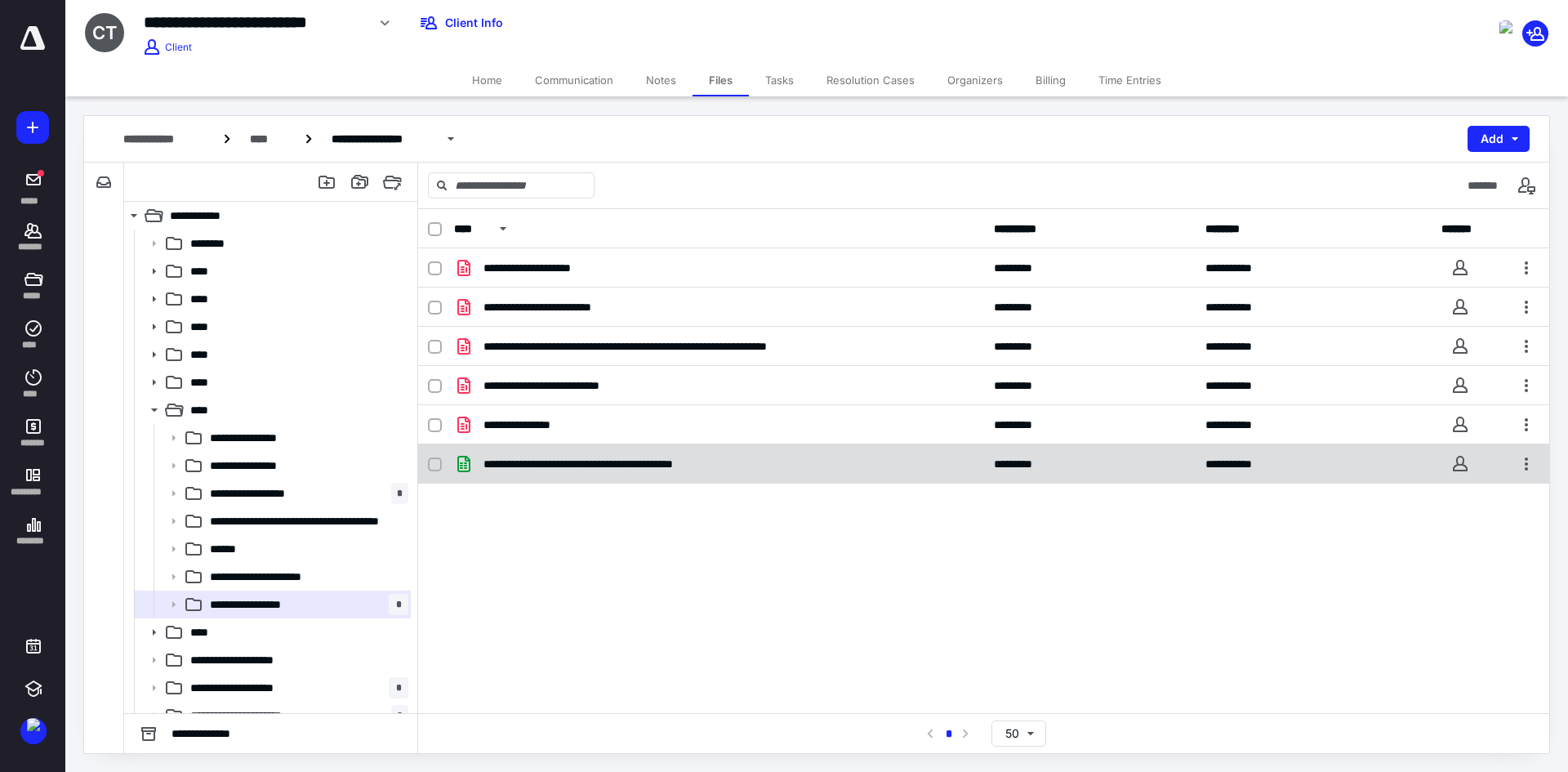 click on "**********" at bounding box center (613, 464) 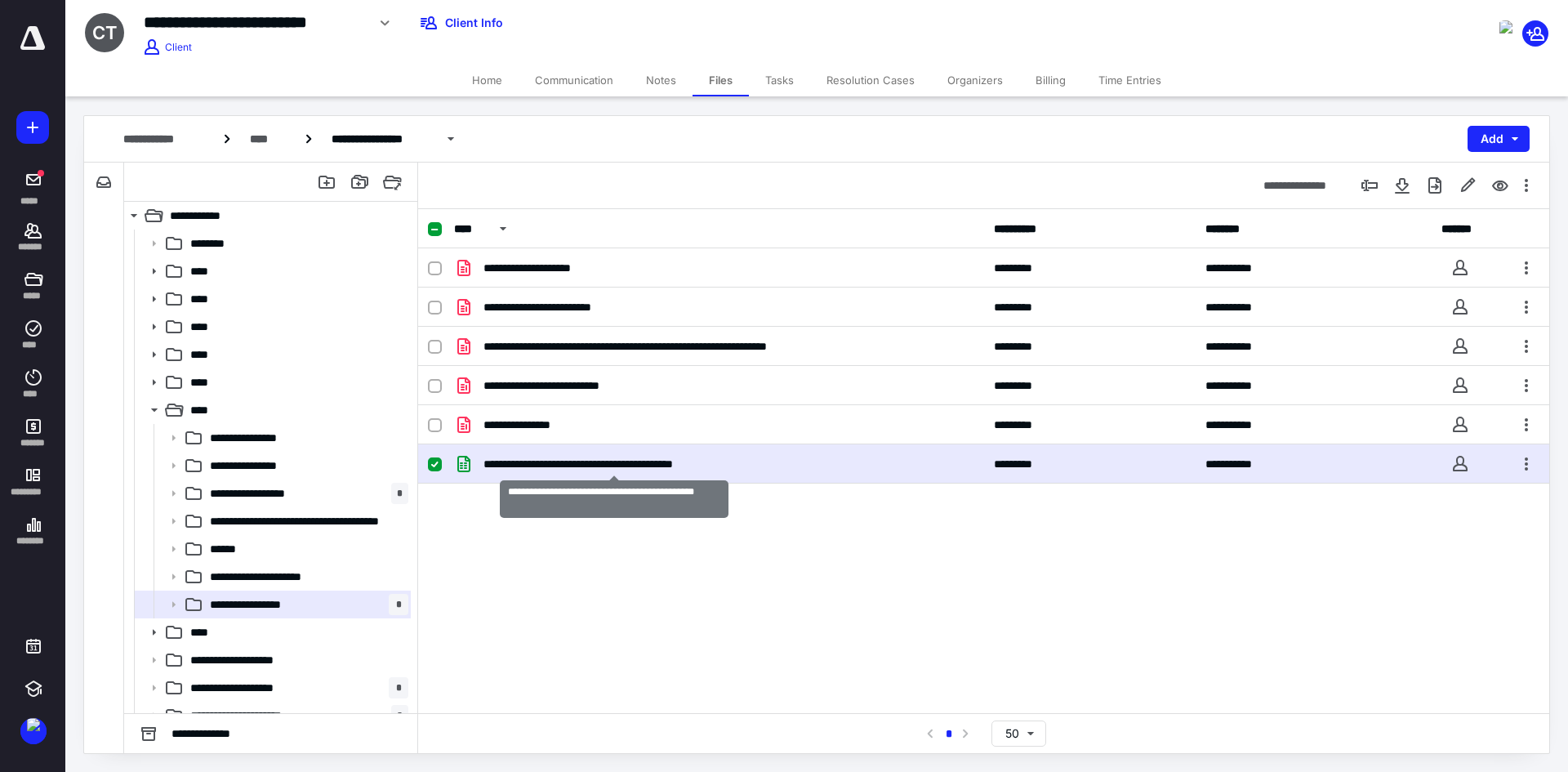 click on "**********" at bounding box center (613, 464) 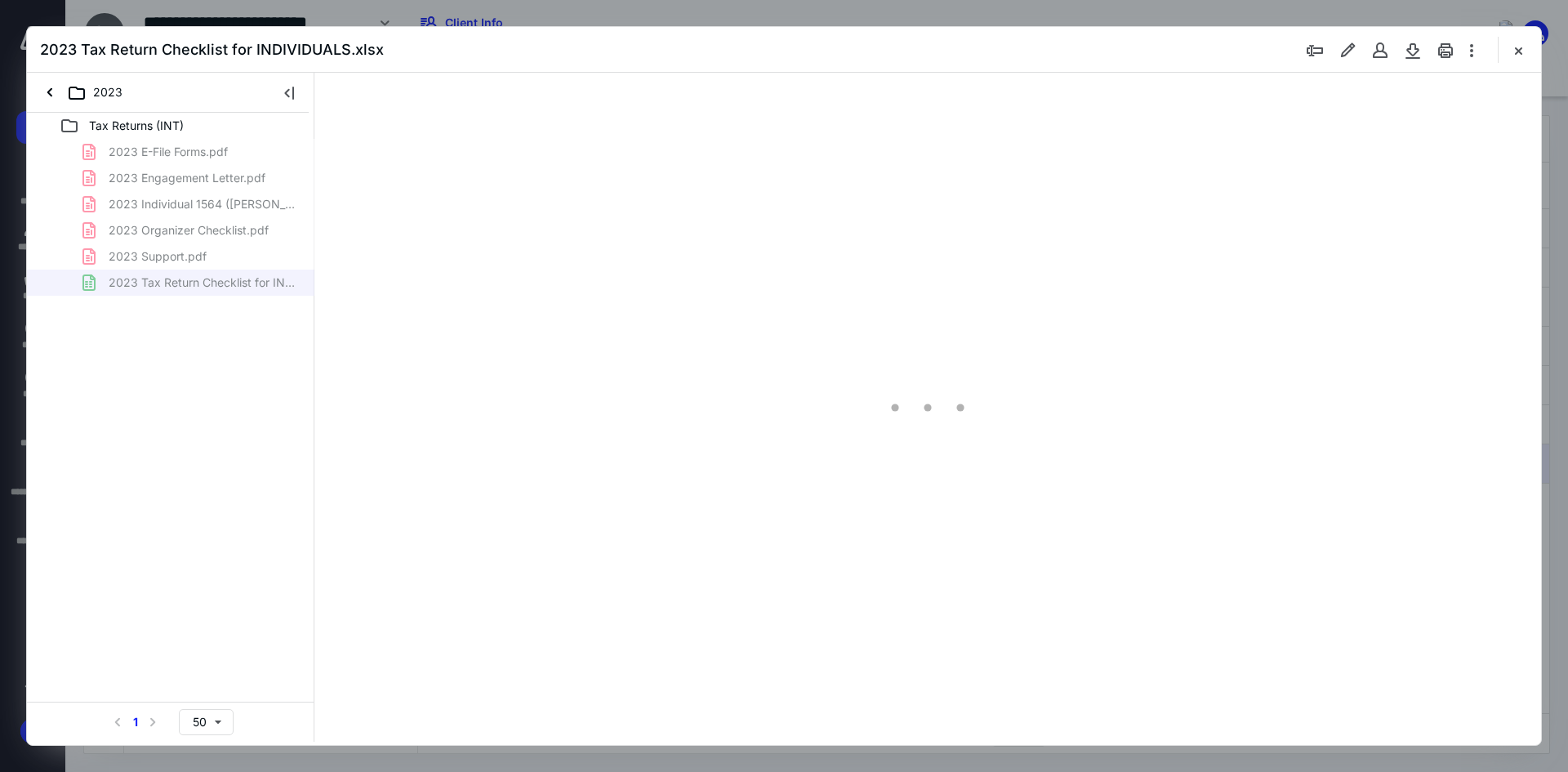 scroll, scrollTop: 0, scrollLeft: 0, axis: both 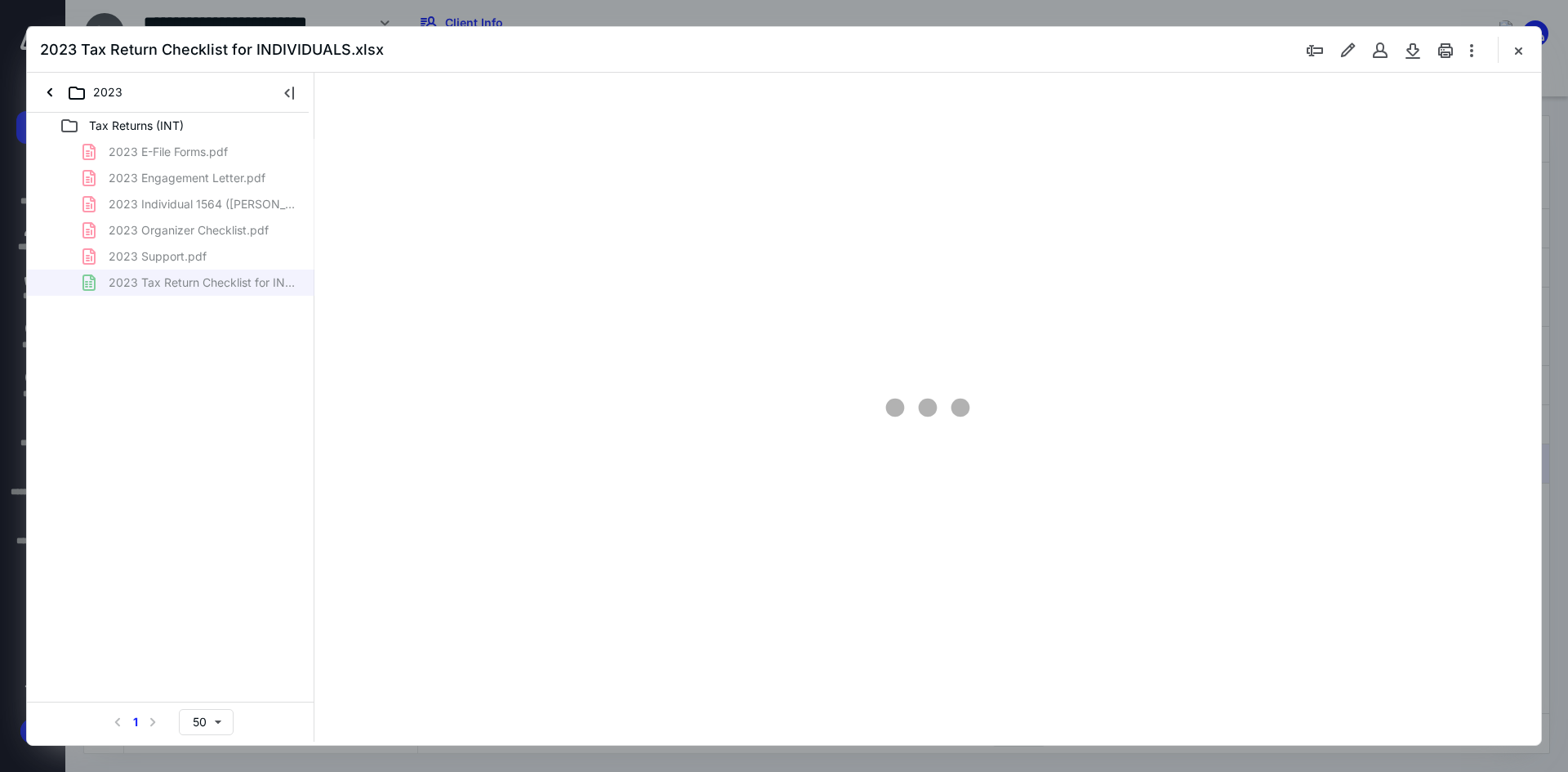 type on "72" 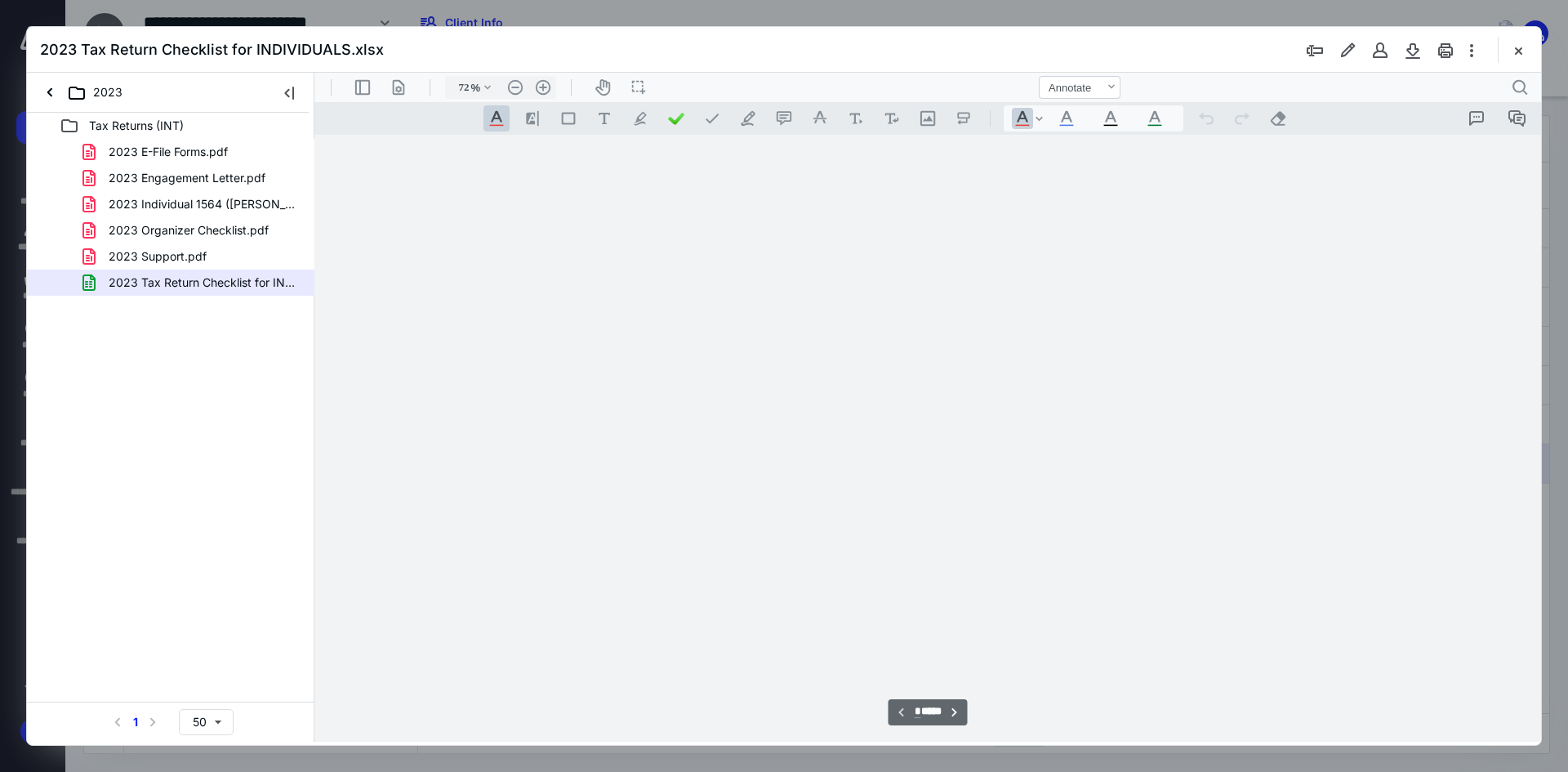 scroll, scrollTop: 65, scrollLeft: 0, axis: vertical 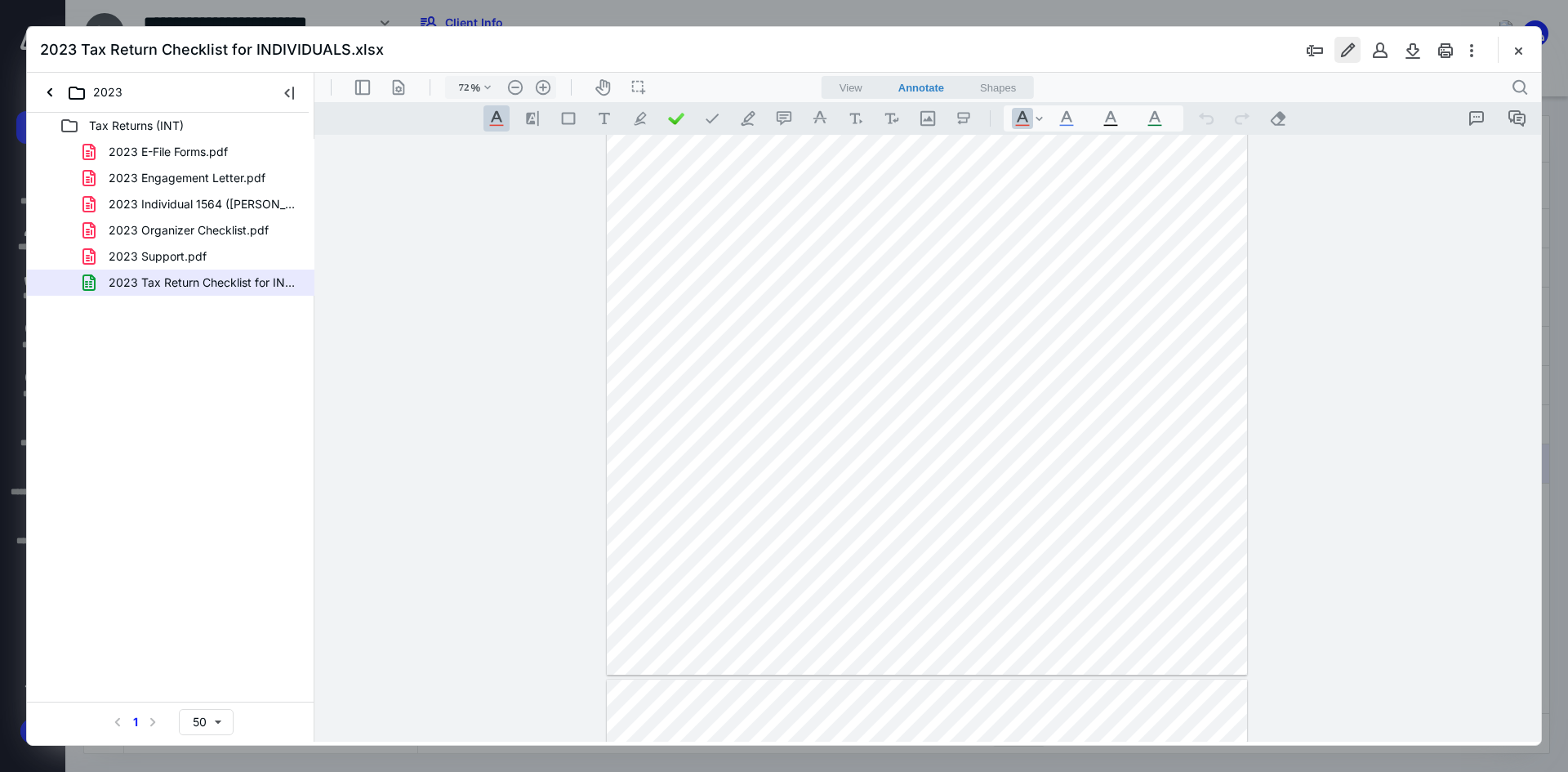 click at bounding box center [1348, 50] 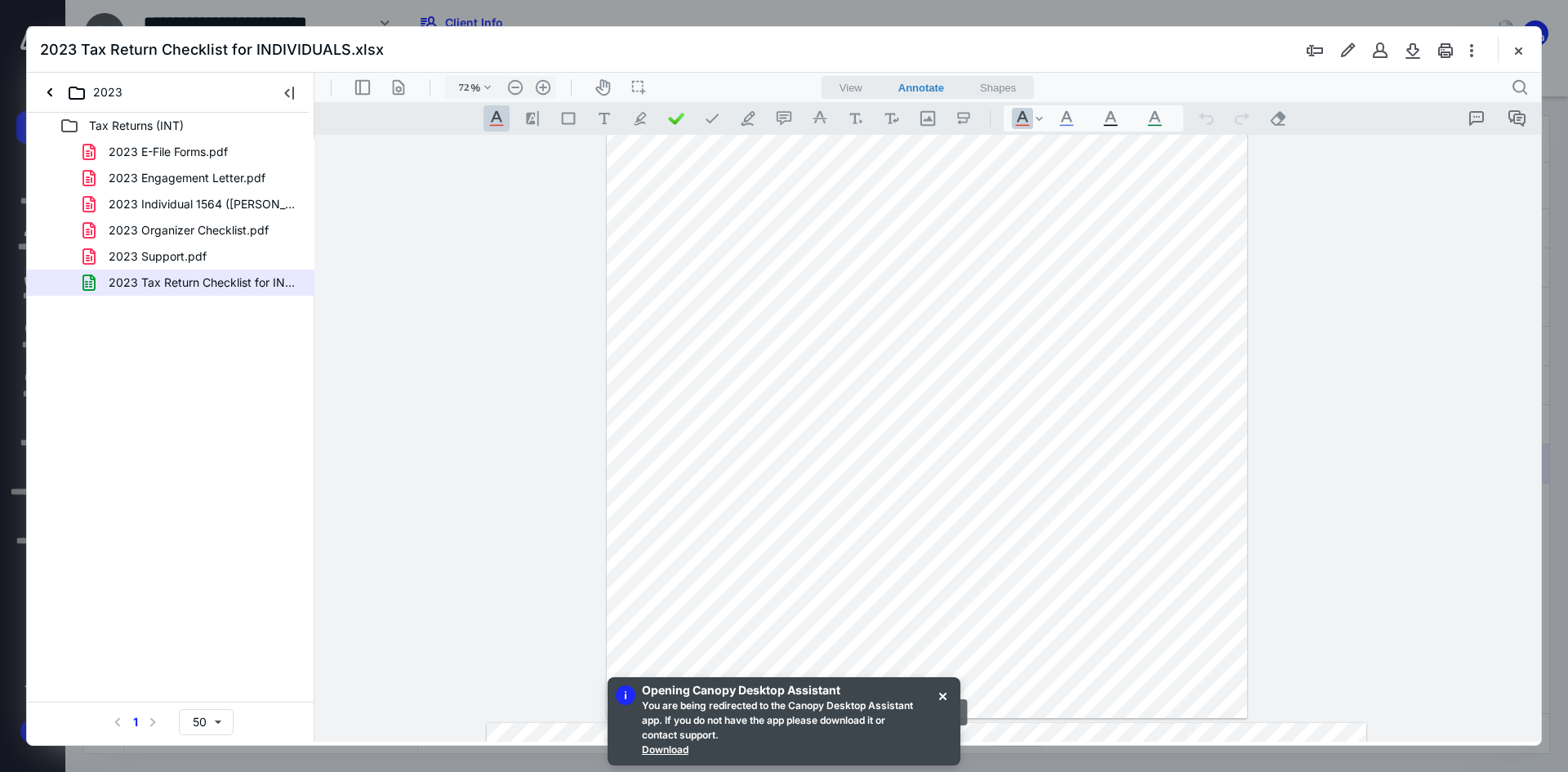 scroll, scrollTop: 636, scrollLeft: 0, axis: vertical 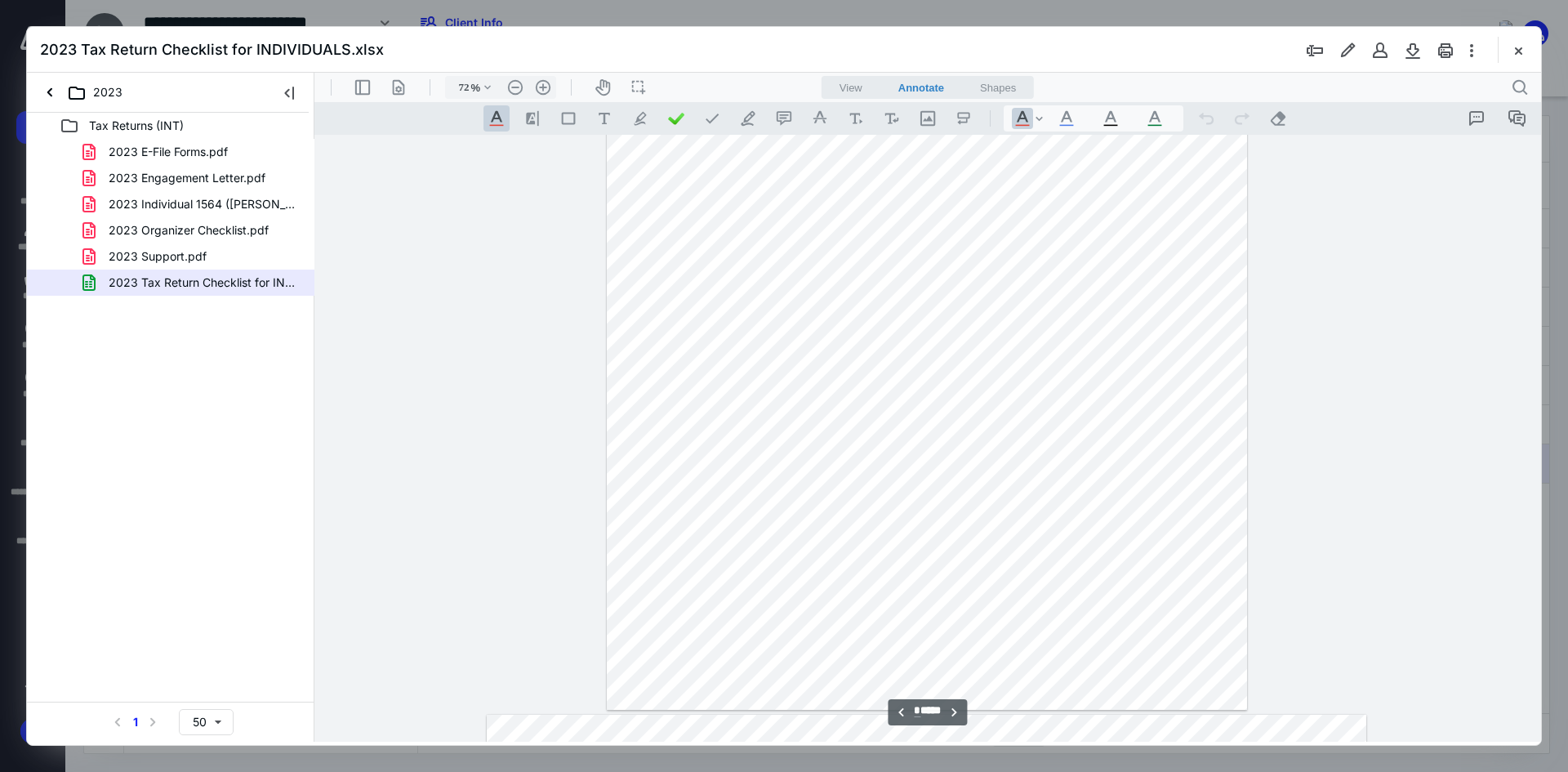 type on "*" 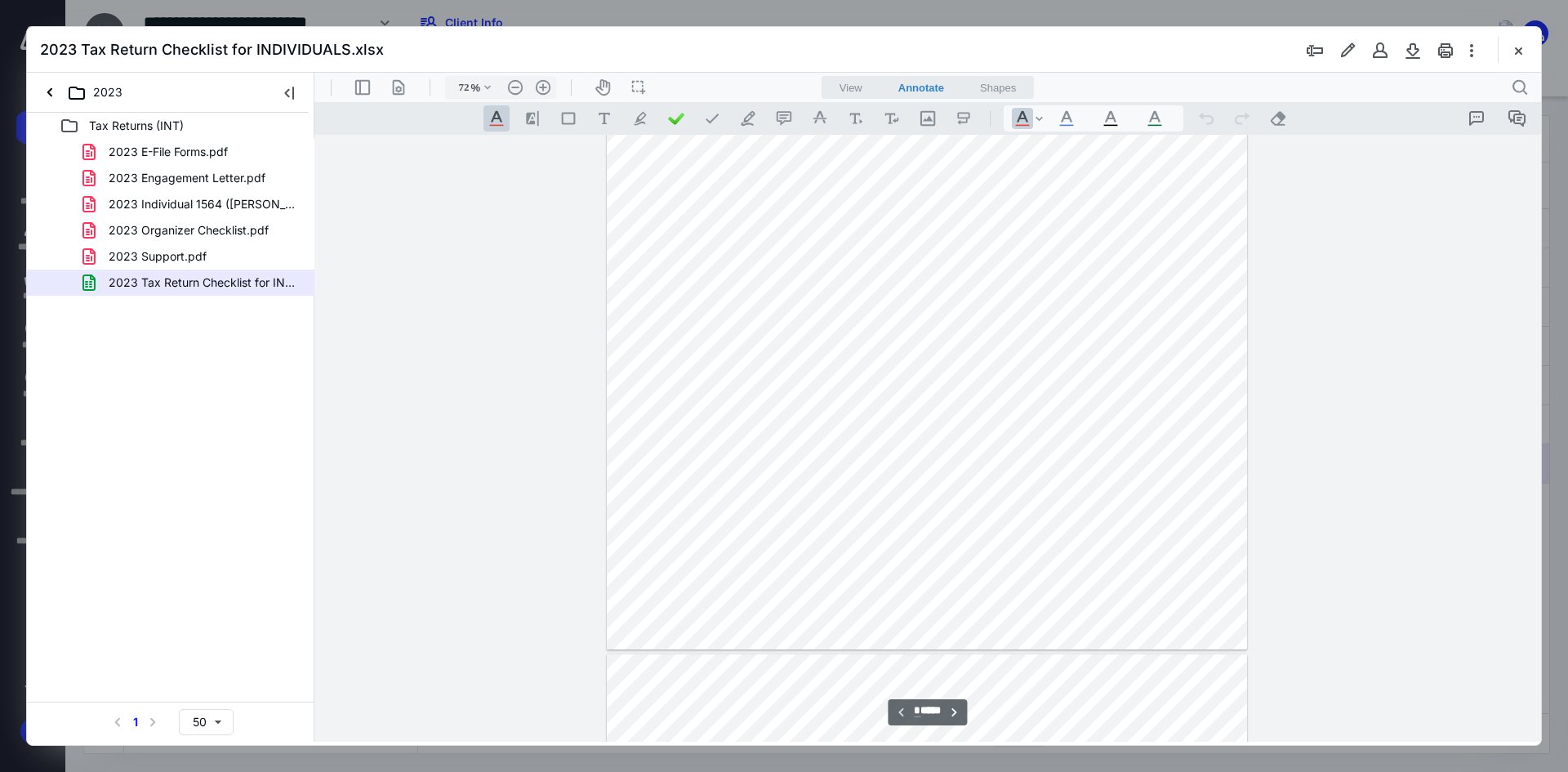 scroll, scrollTop: 0, scrollLeft: 0, axis: both 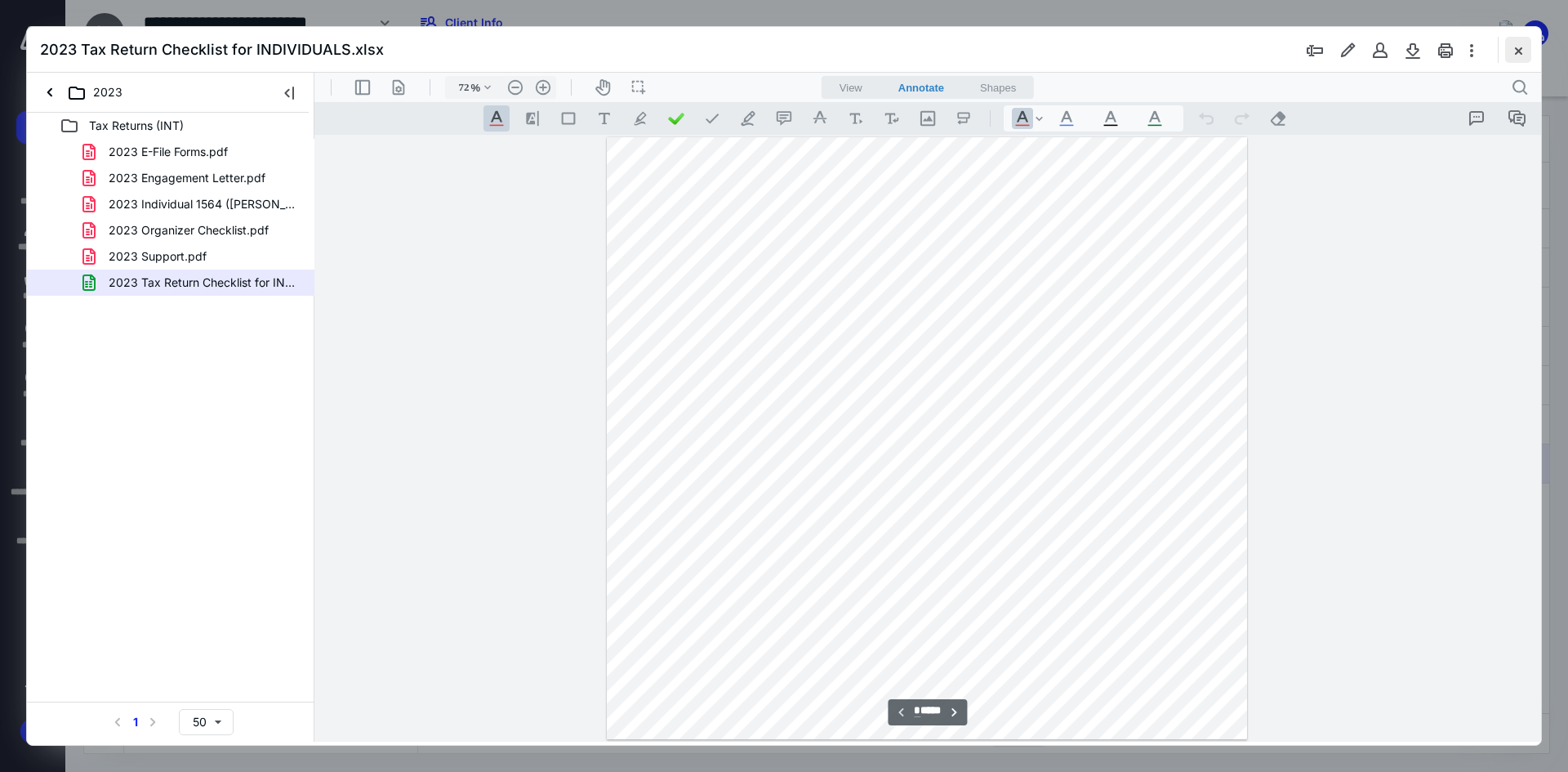 click at bounding box center (1518, 50) 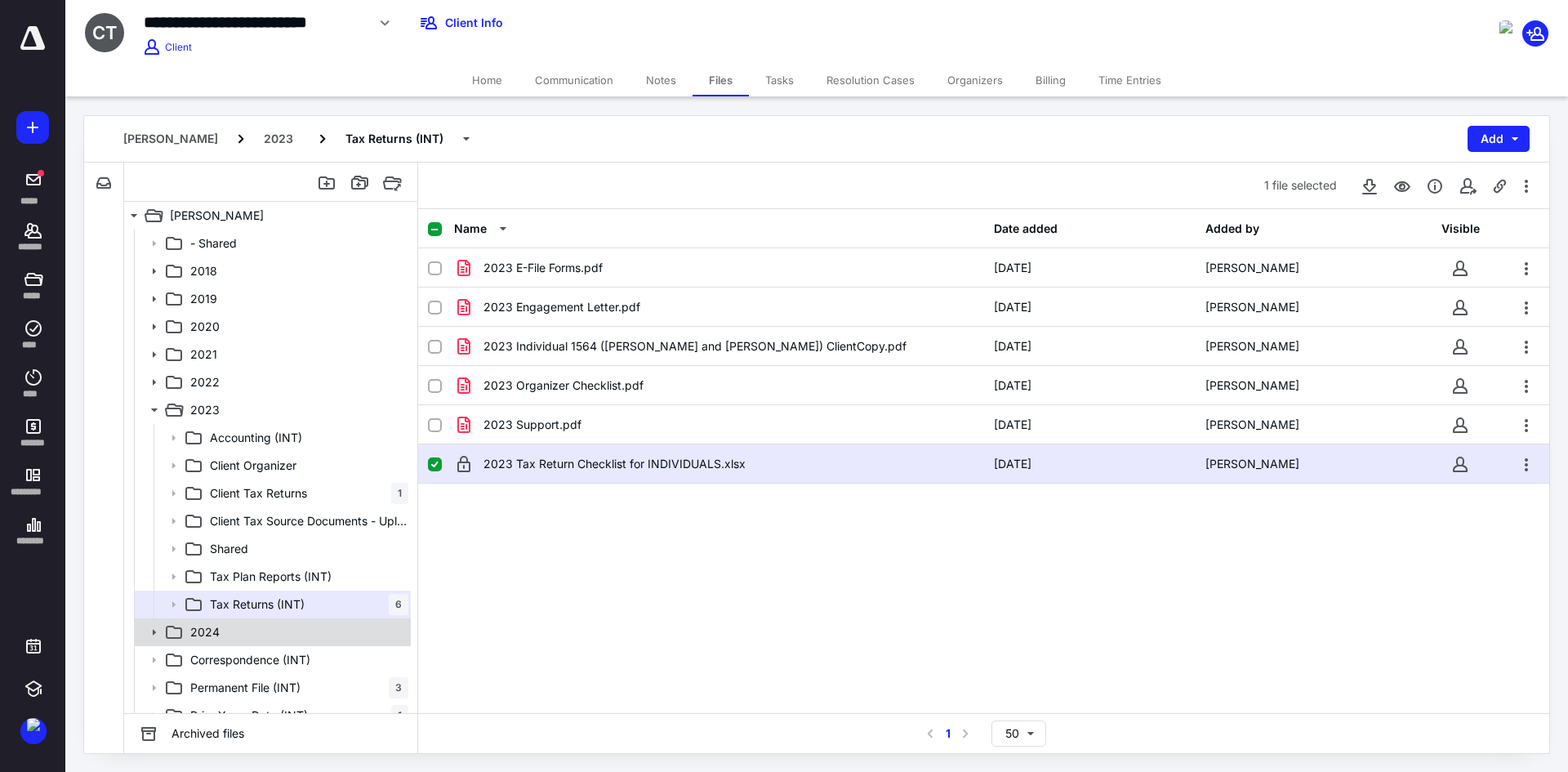 click on "2024" at bounding box center (271, 632) 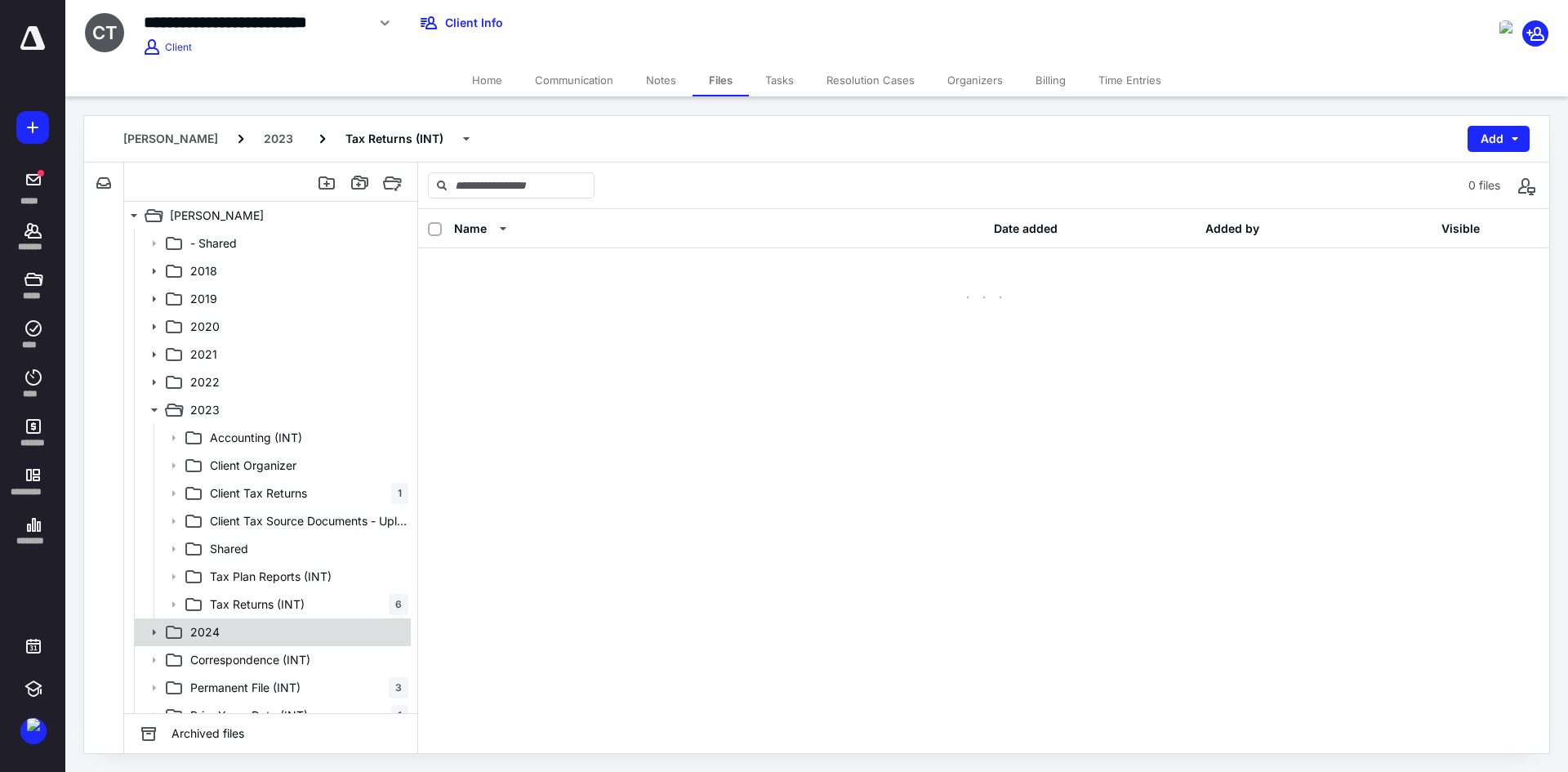 click on "2024" at bounding box center (271, 632) 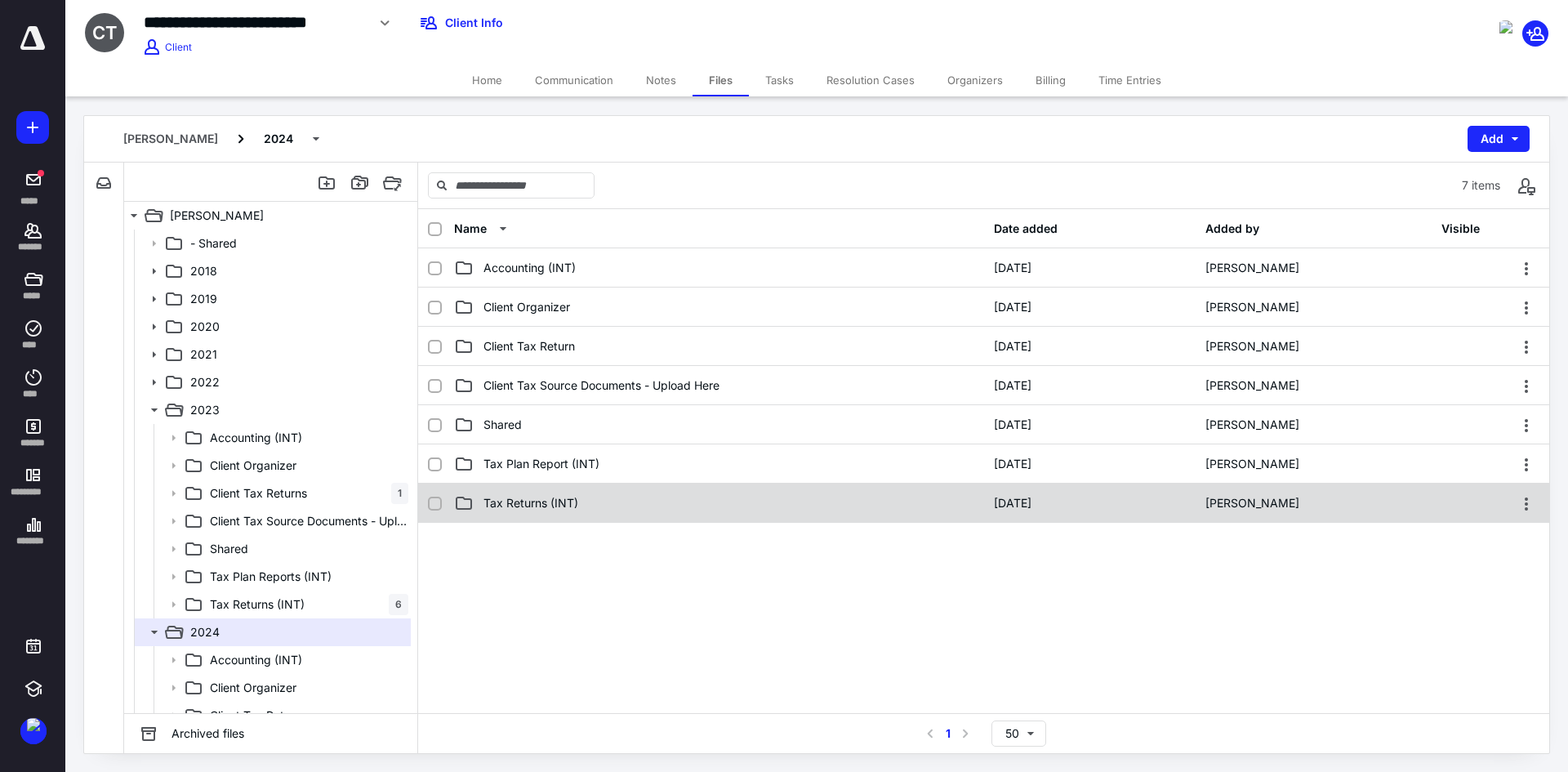 click on "Tax Returns (INT)" at bounding box center [531, 503] 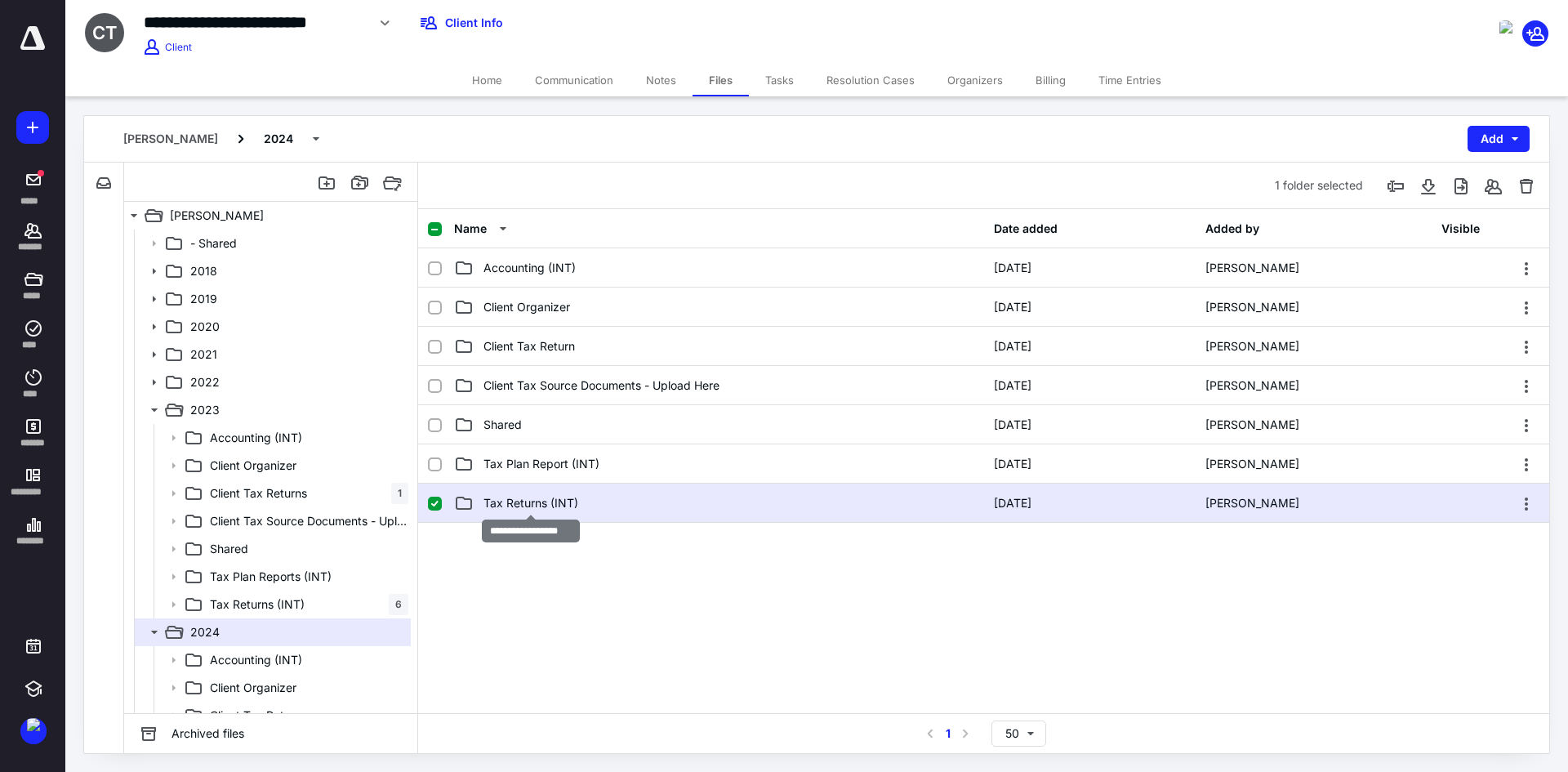 click on "Tax Returns (INT)" at bounding box center [531, 503] 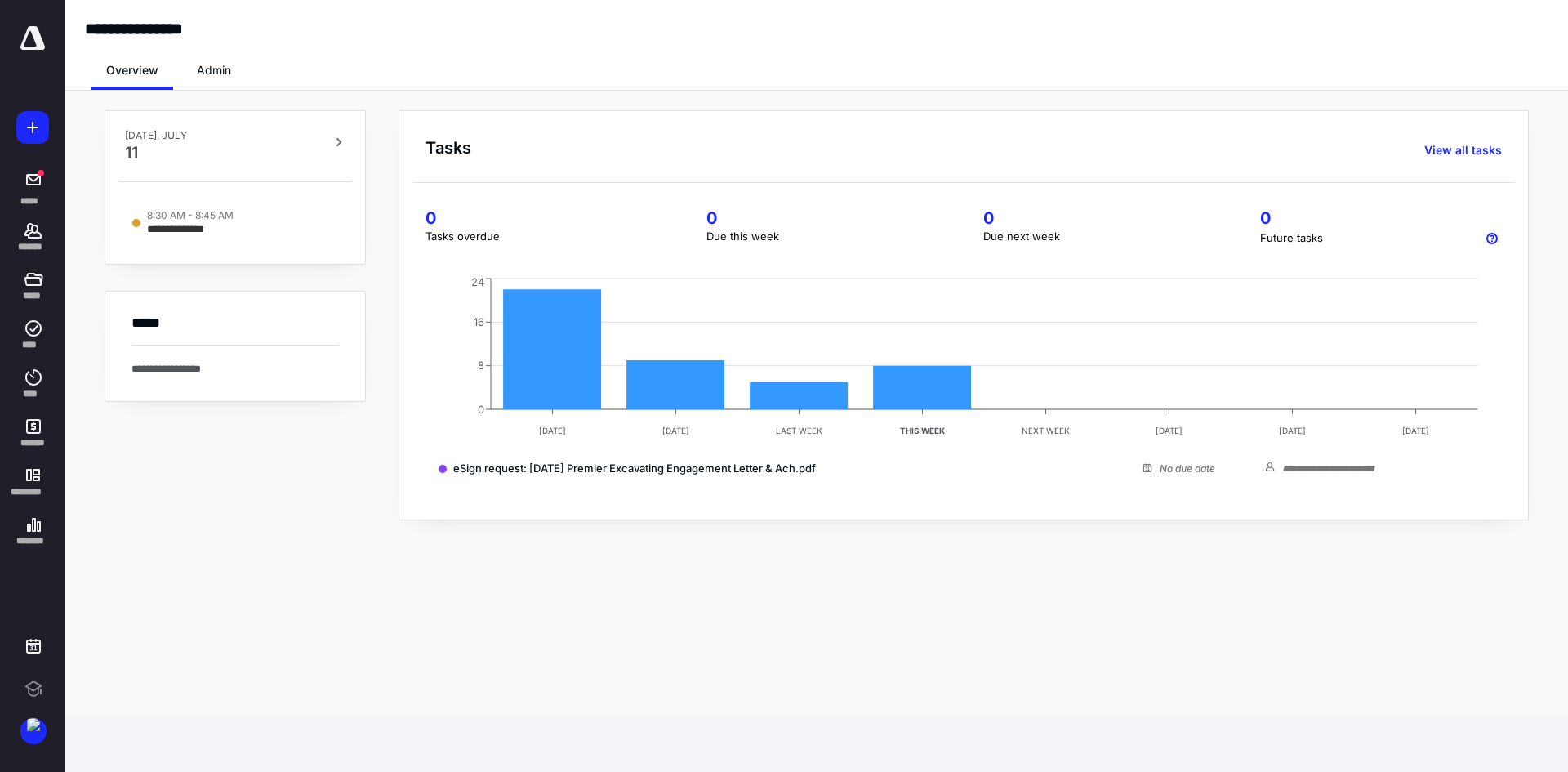 scroll, scrollTop: 0, scrollLeft: 0, axis: both 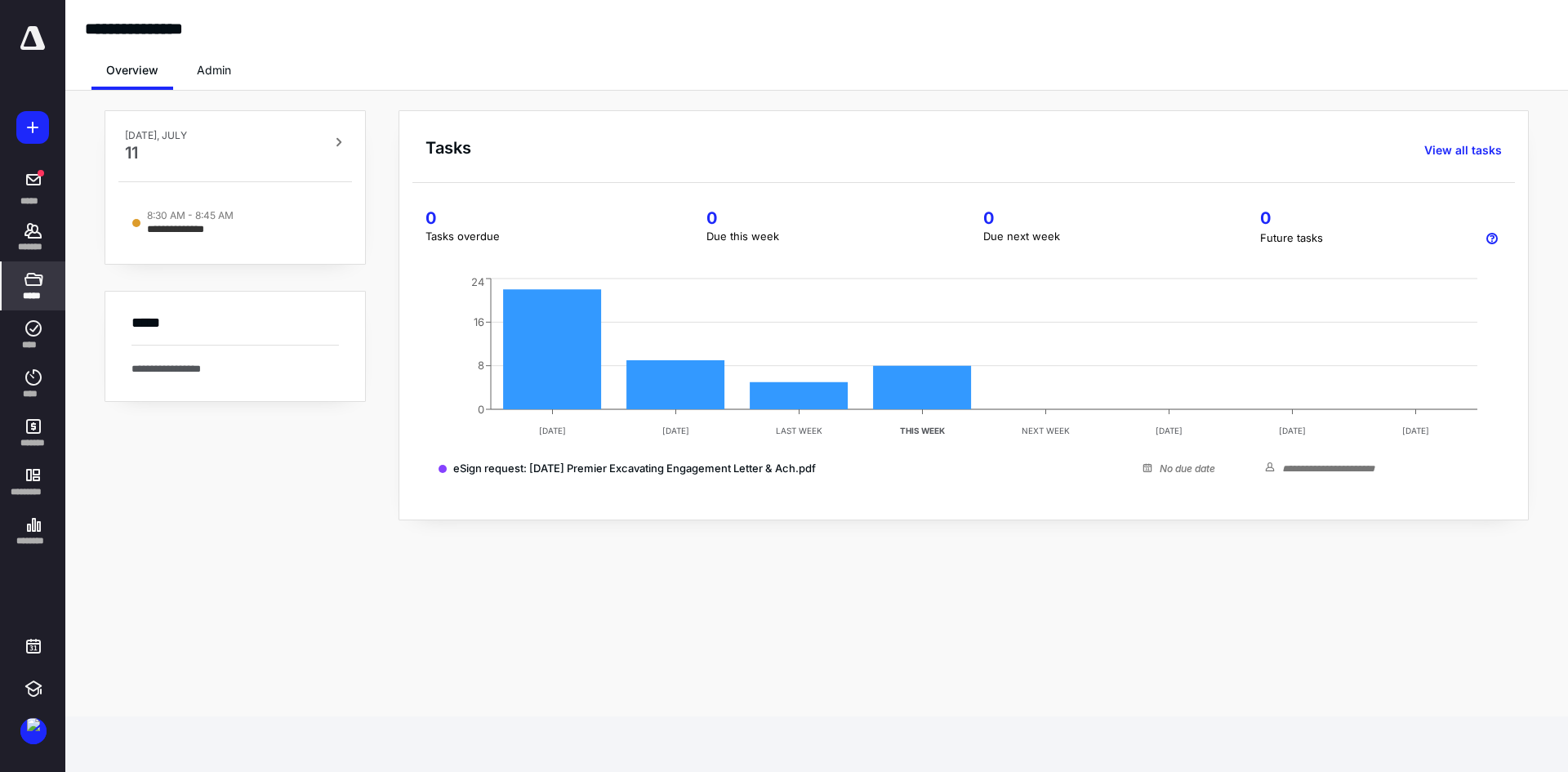 click on "*****" at bounding box center [33, 296] 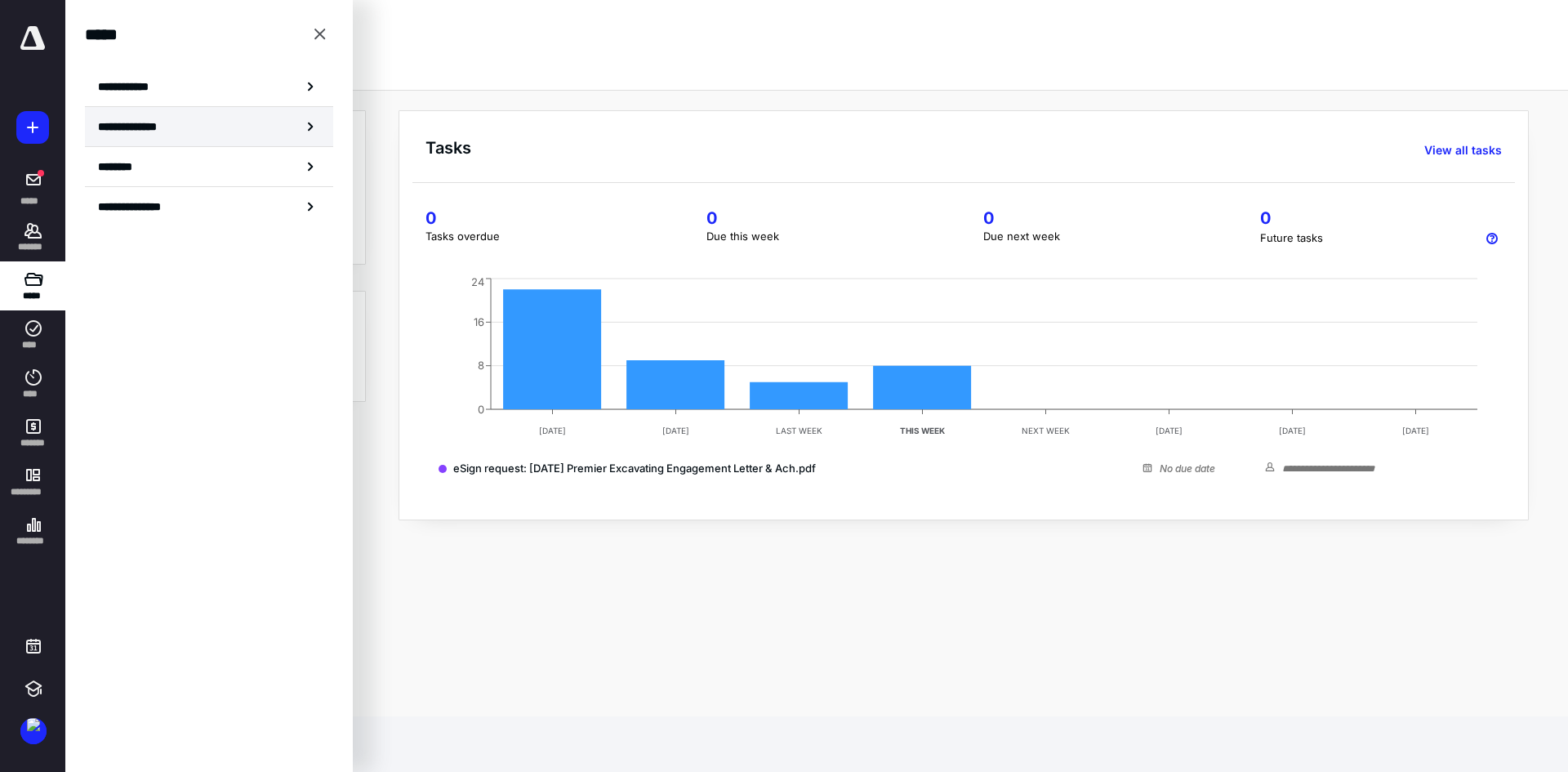 click on "**********" at bounding box center (133, 127) 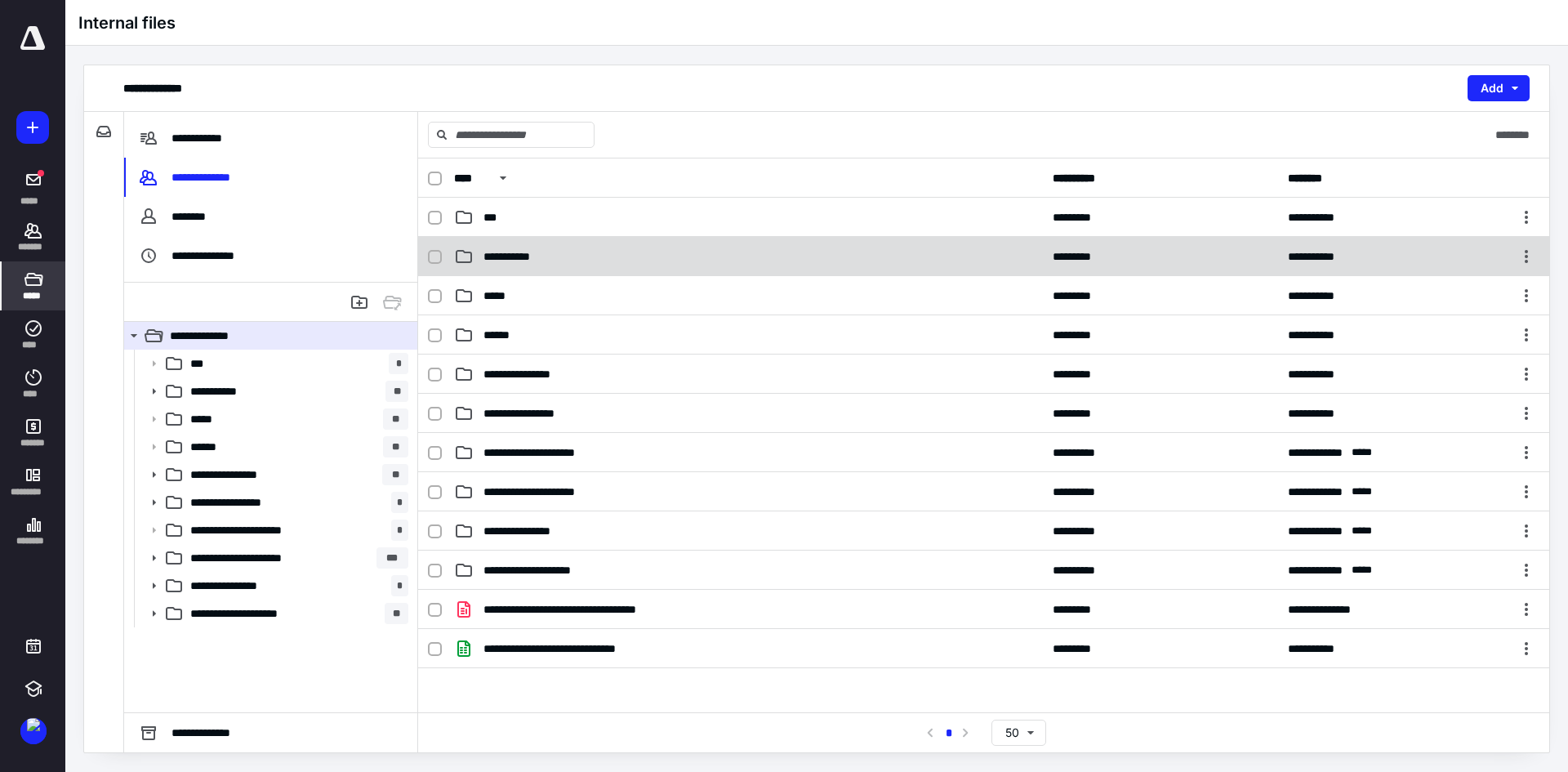 click on "**********" at bounding box center [517, 257] 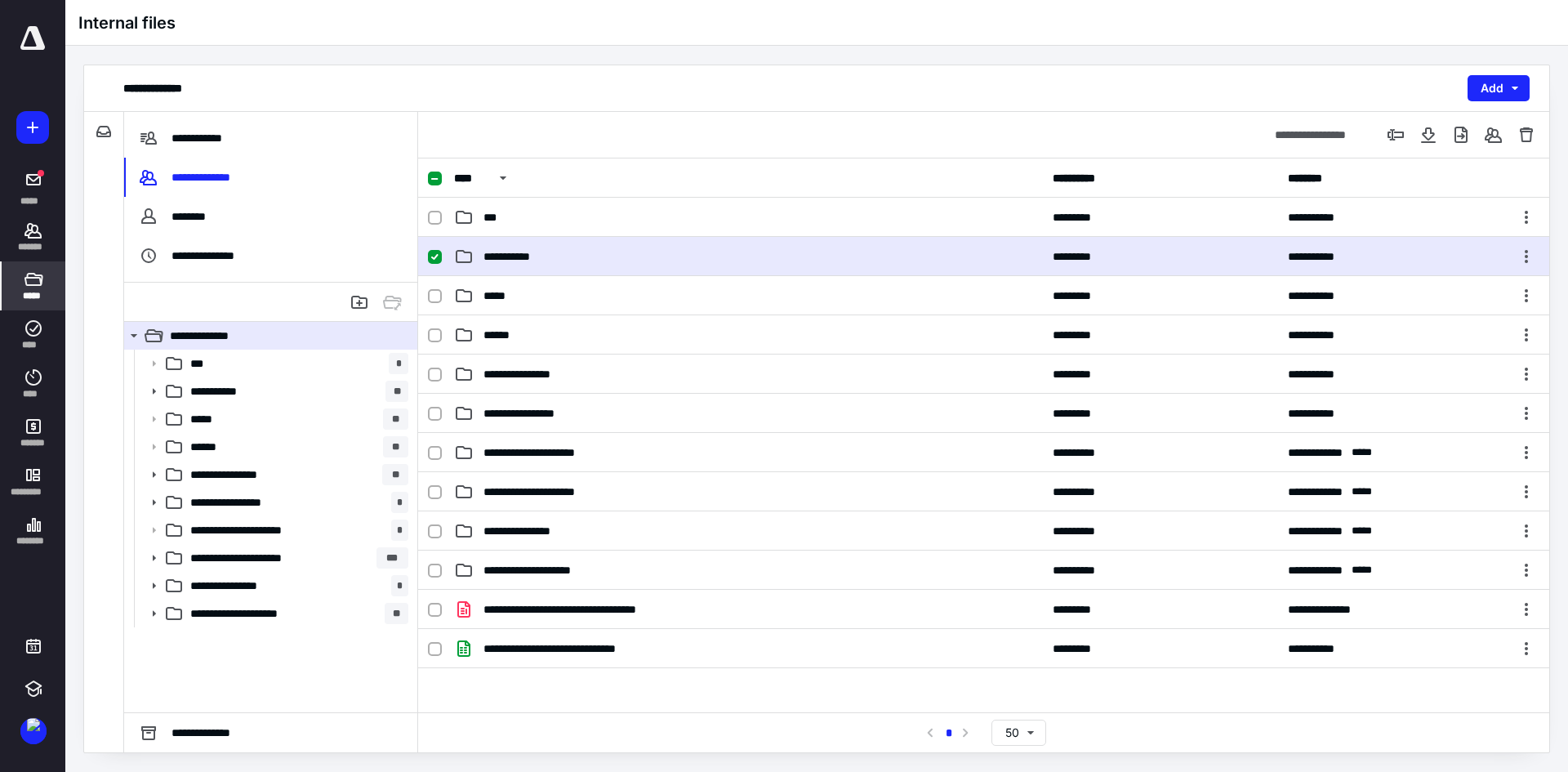 click on "**********" at bounding box center (517, 257) 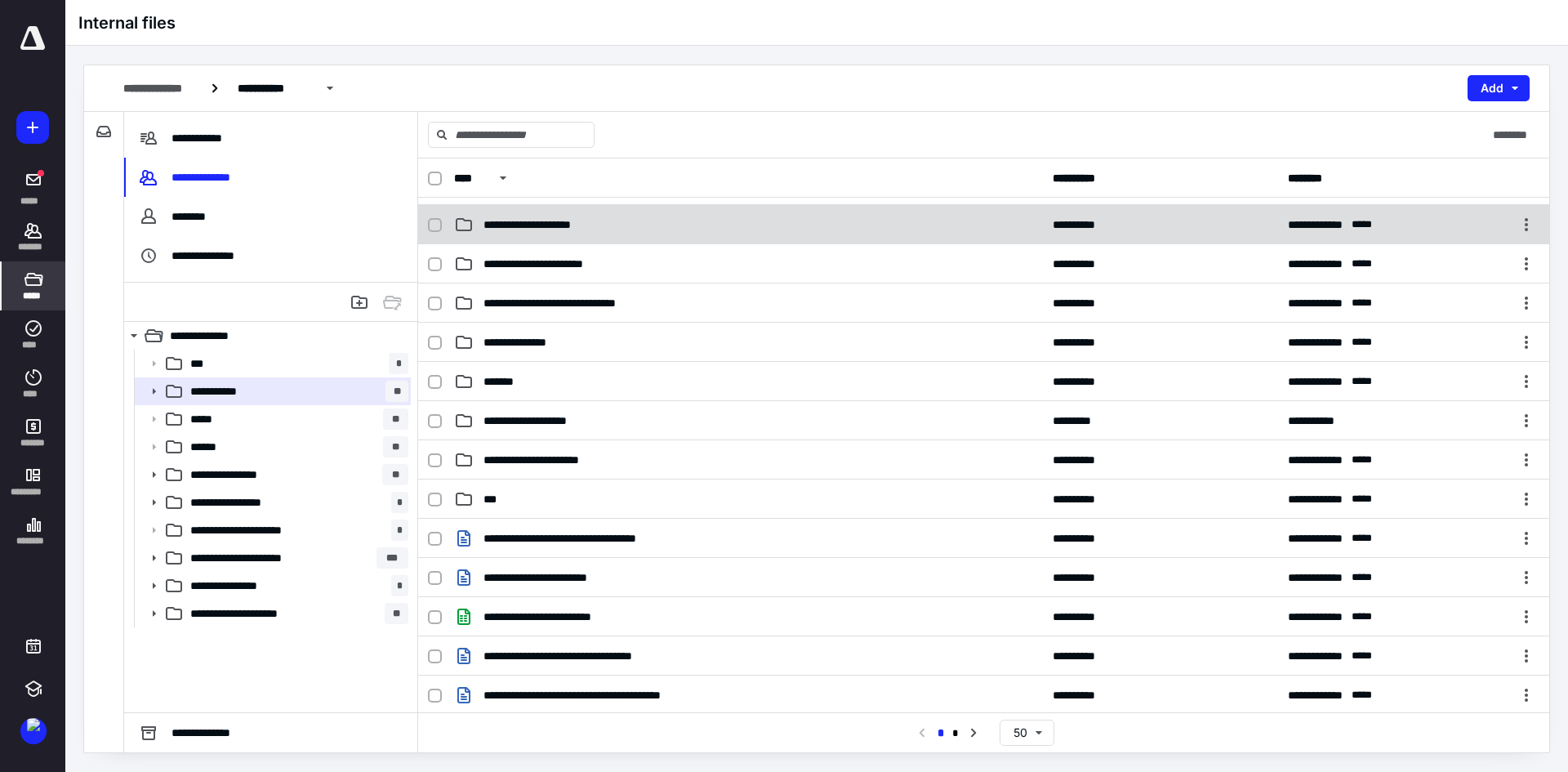 scroll, scrollTop: 82, scrollLeft: 0, axis: vertical 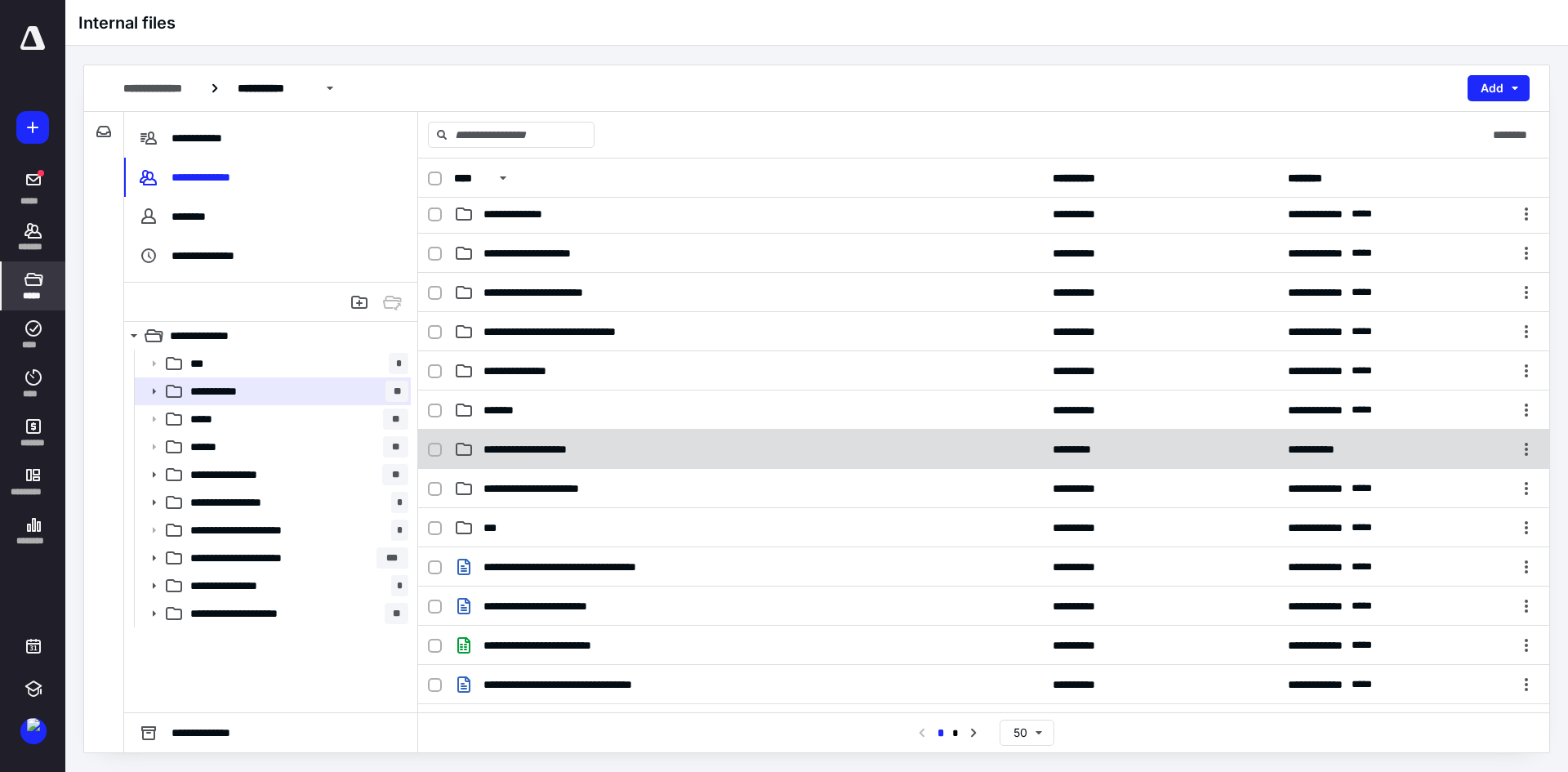 click on "**********" at bounding box center (544, 449) 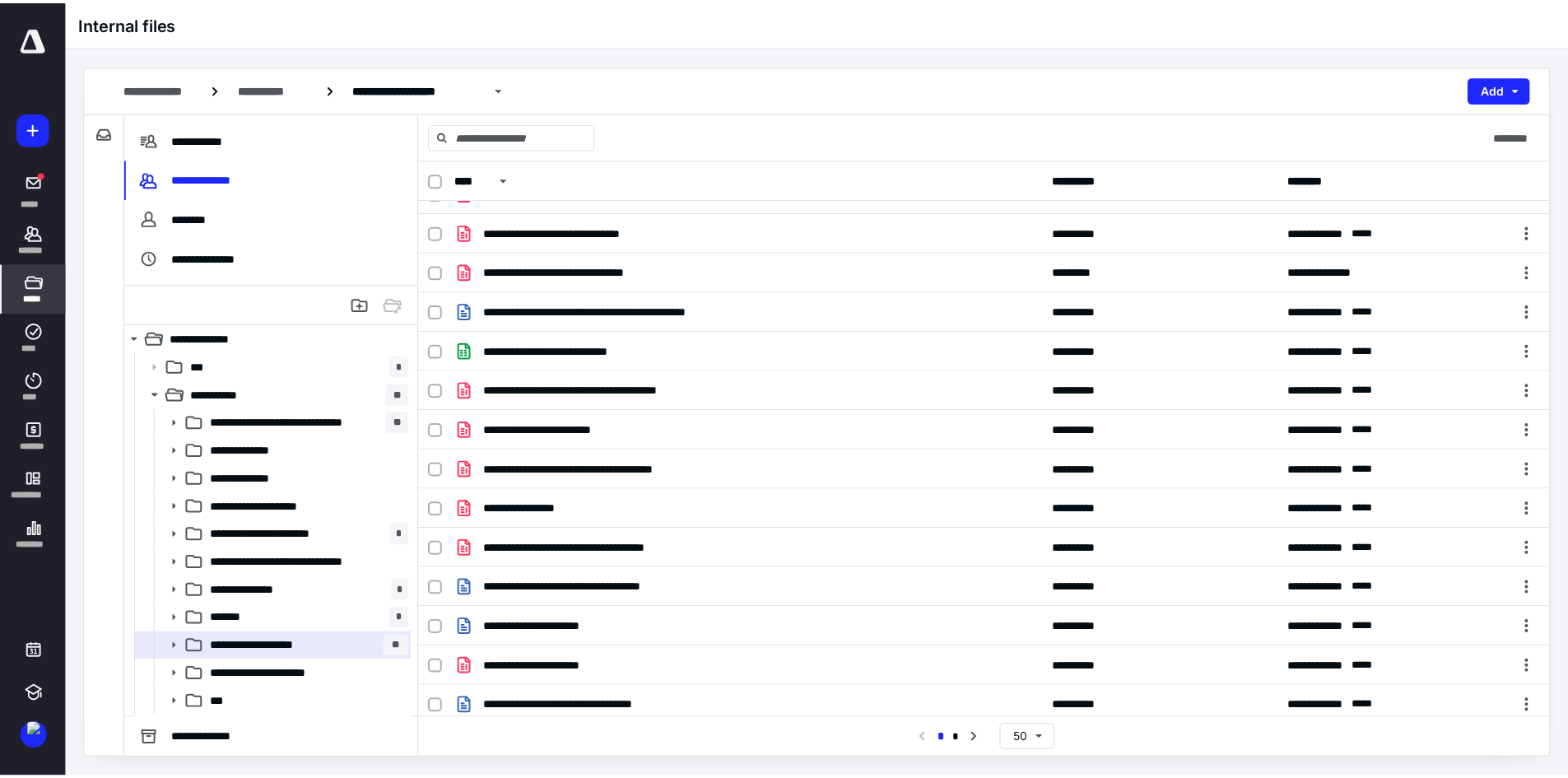 scroll, scrollTop: 1457, scrollLeft: 0, axis: vertical 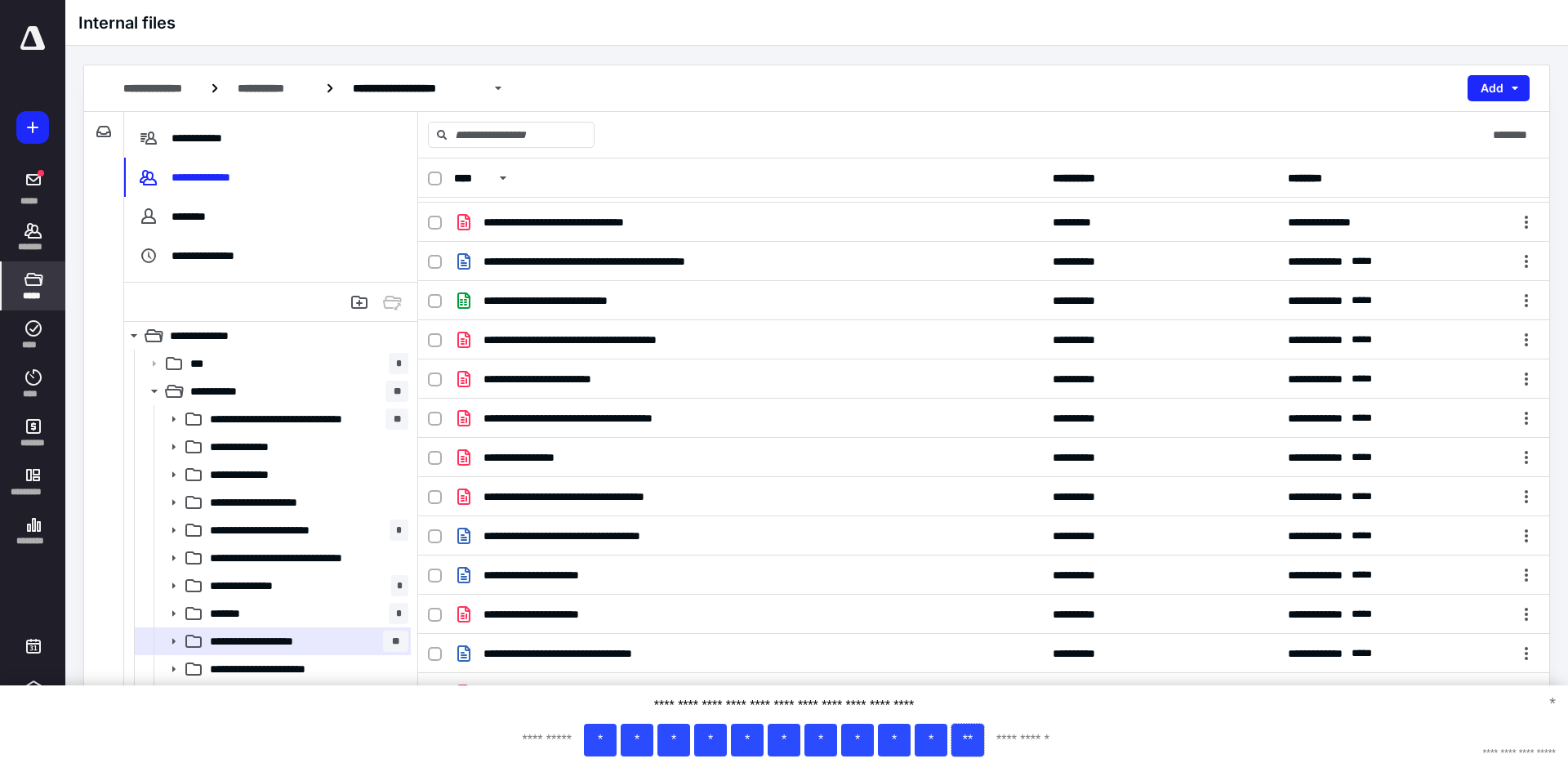 click on "**" at bounding box center [968, 740] 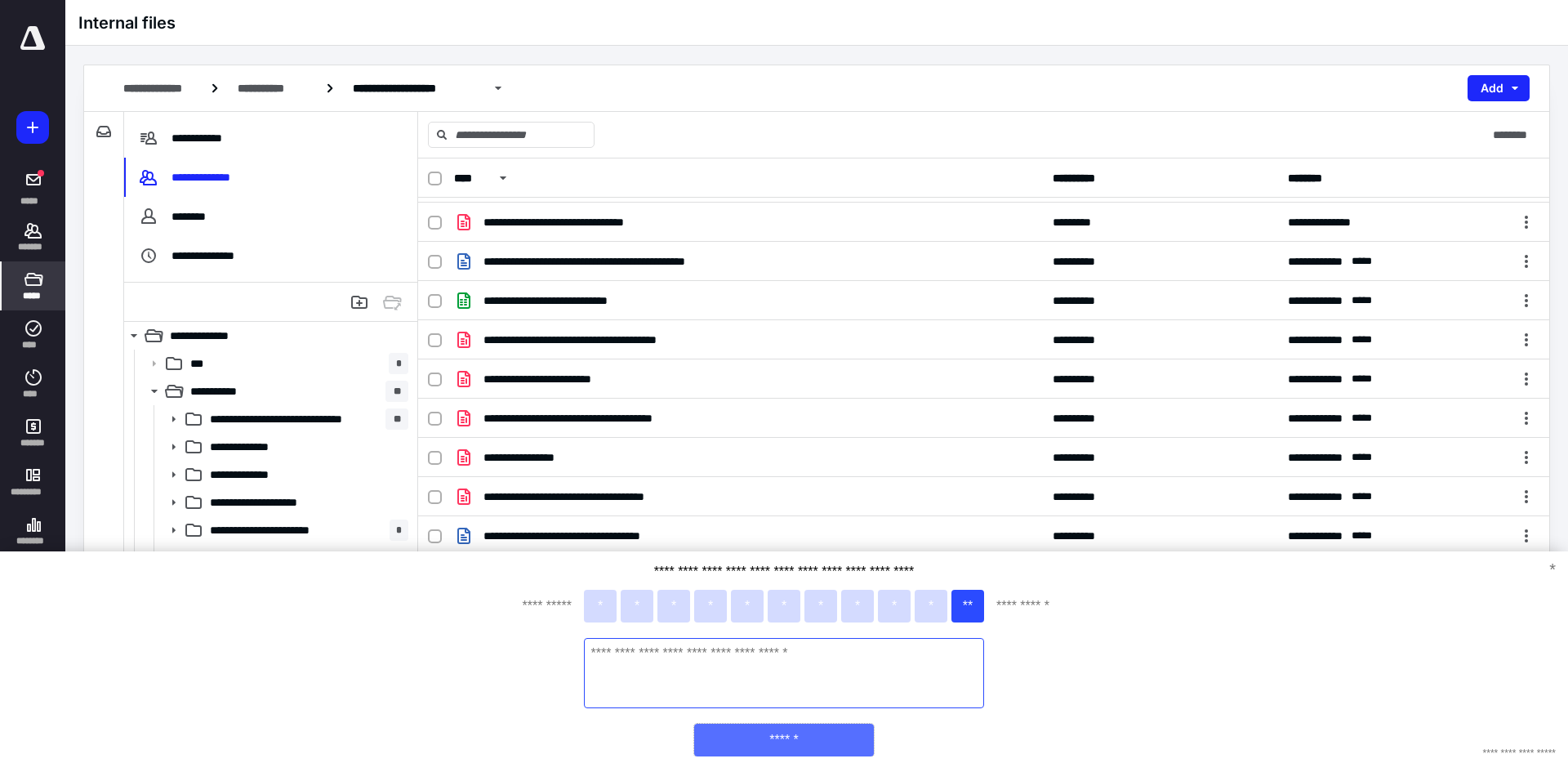click on "******" at bounding box center (784, 740) 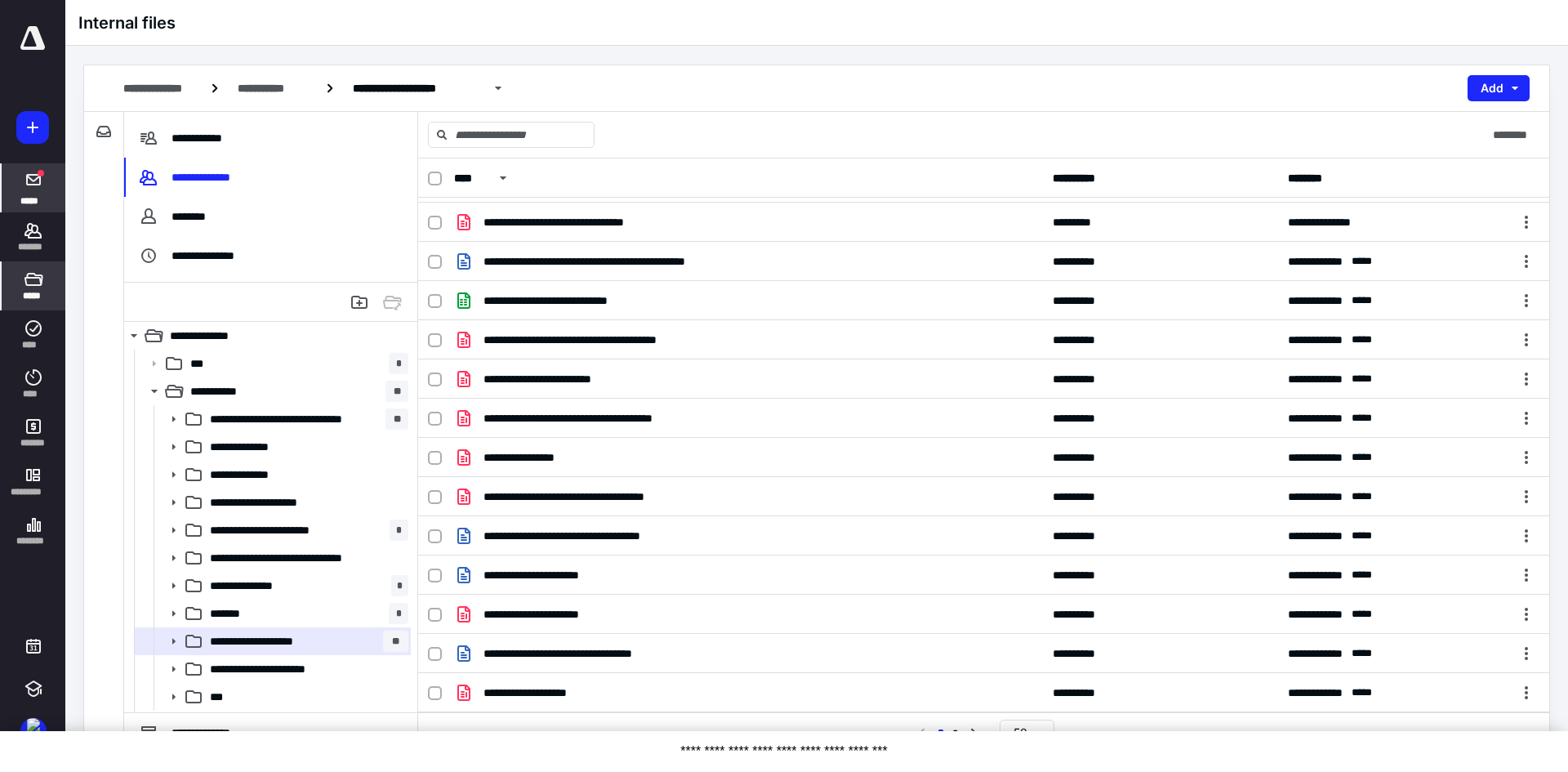 click at bounding box center [33, 180] 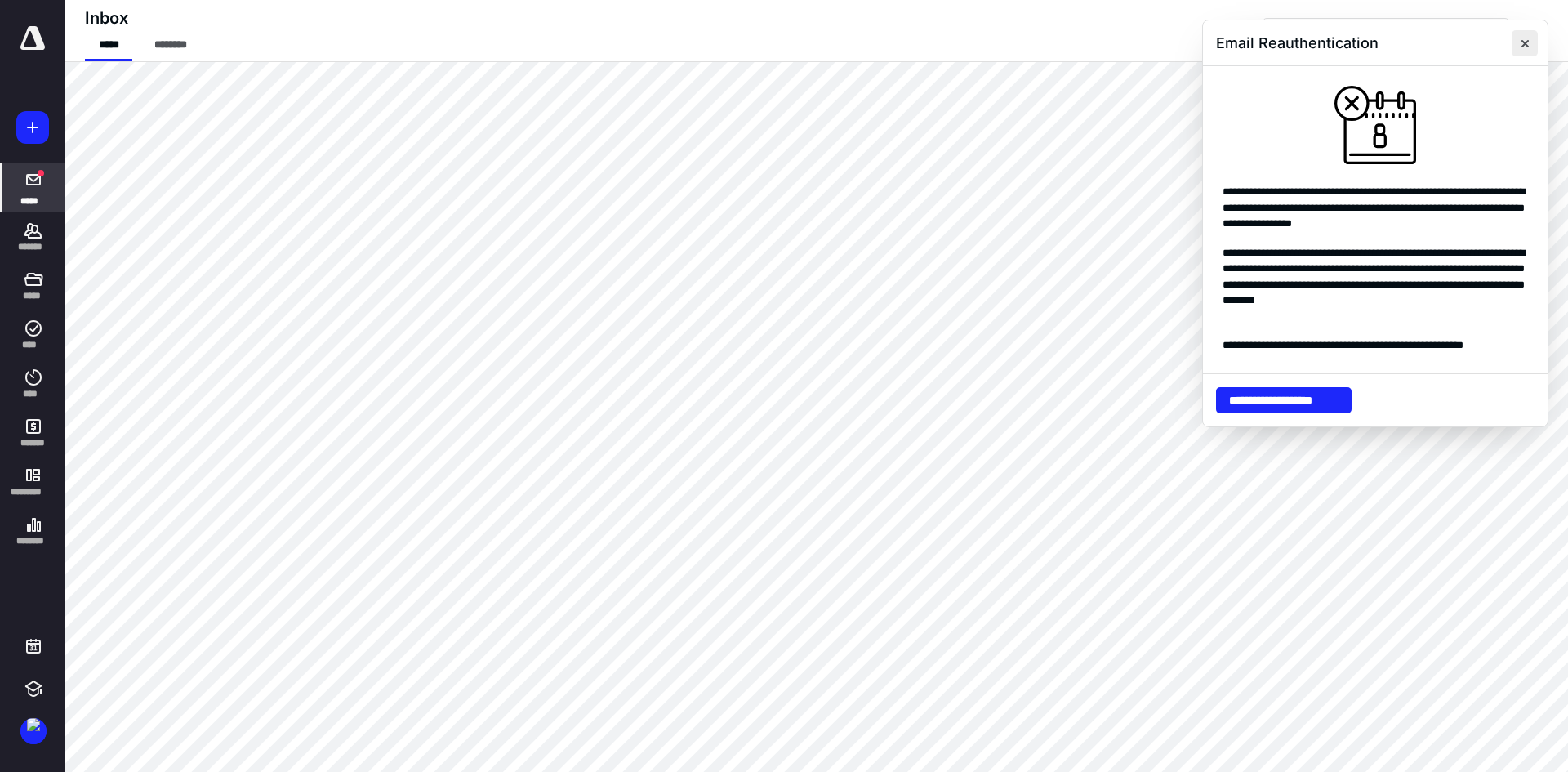 click at bounding box center [1525, 43] 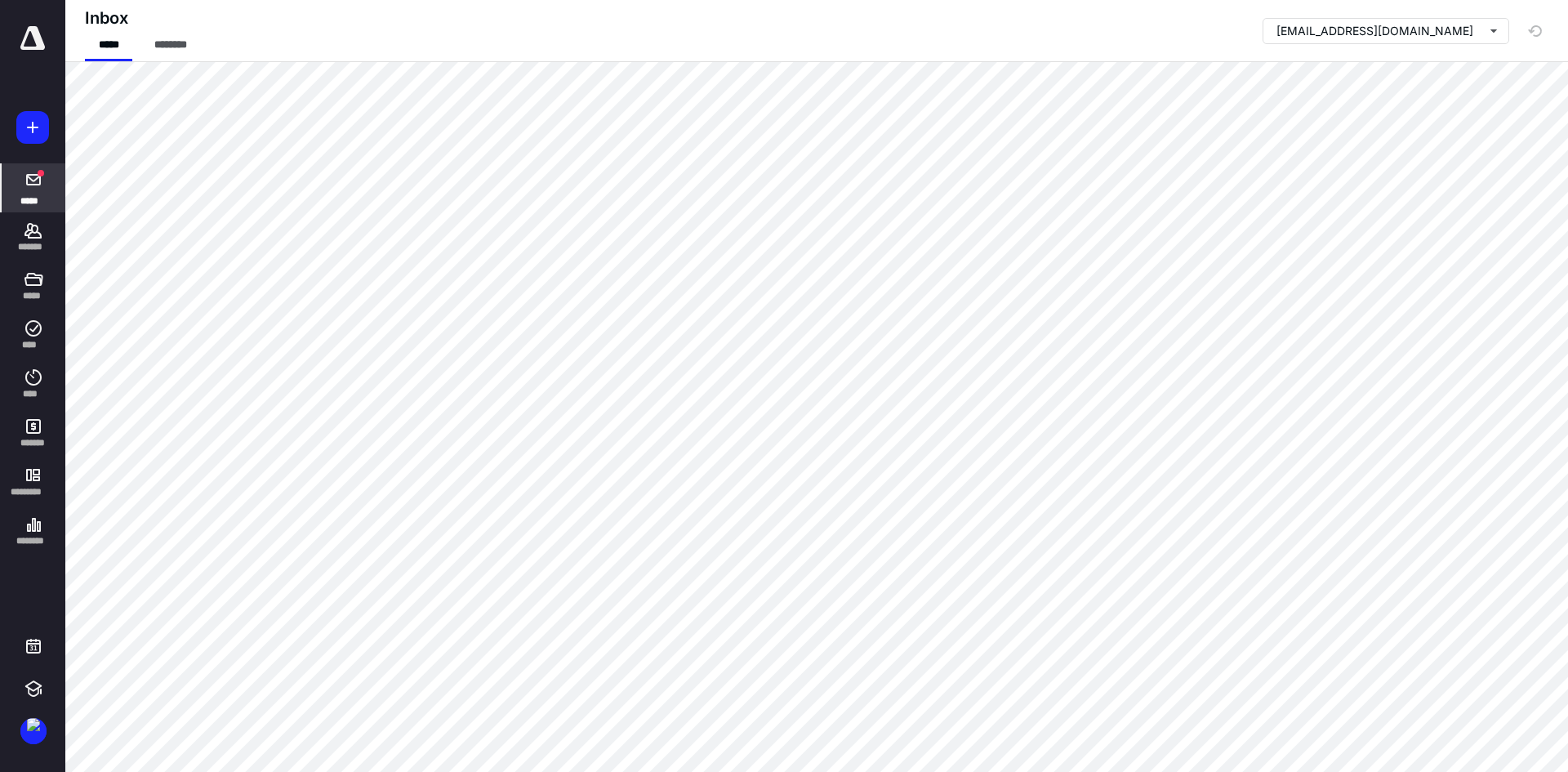 click at bounding box center (33, 180) 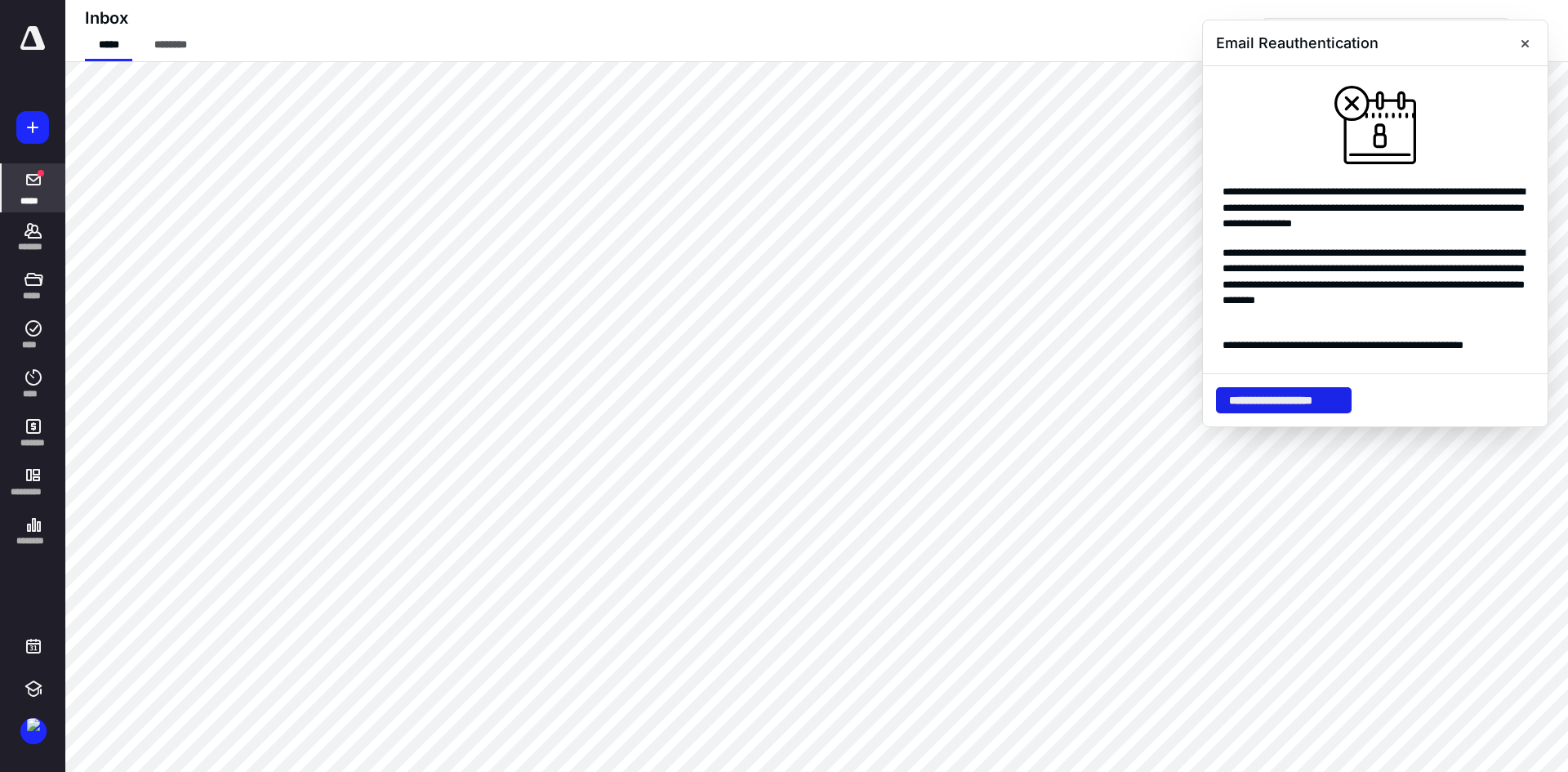click on "**********" at bounding box center [1284, 400] 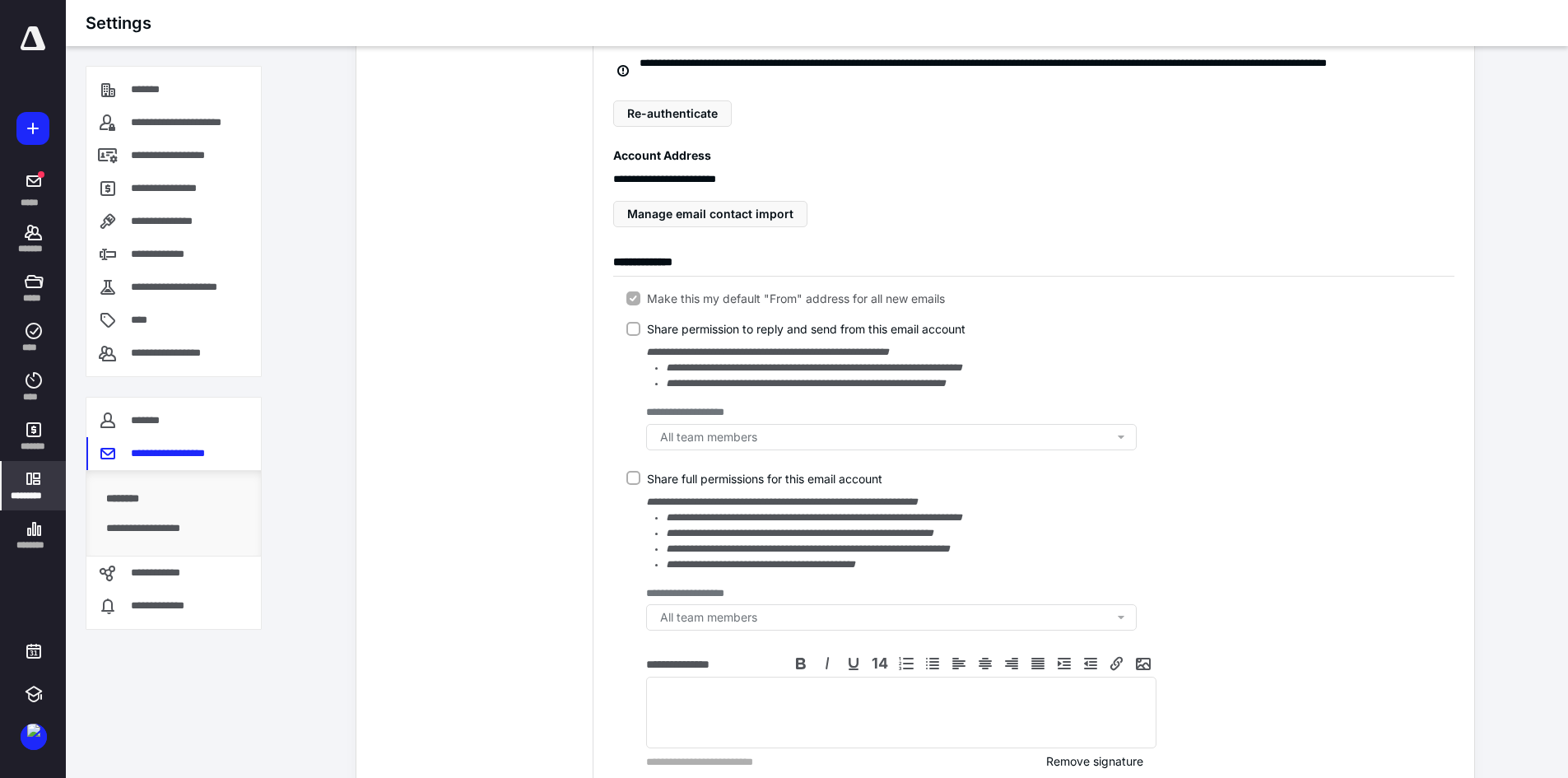 scroll, scrollTop: 0, scrollLeft: 0, axis: both 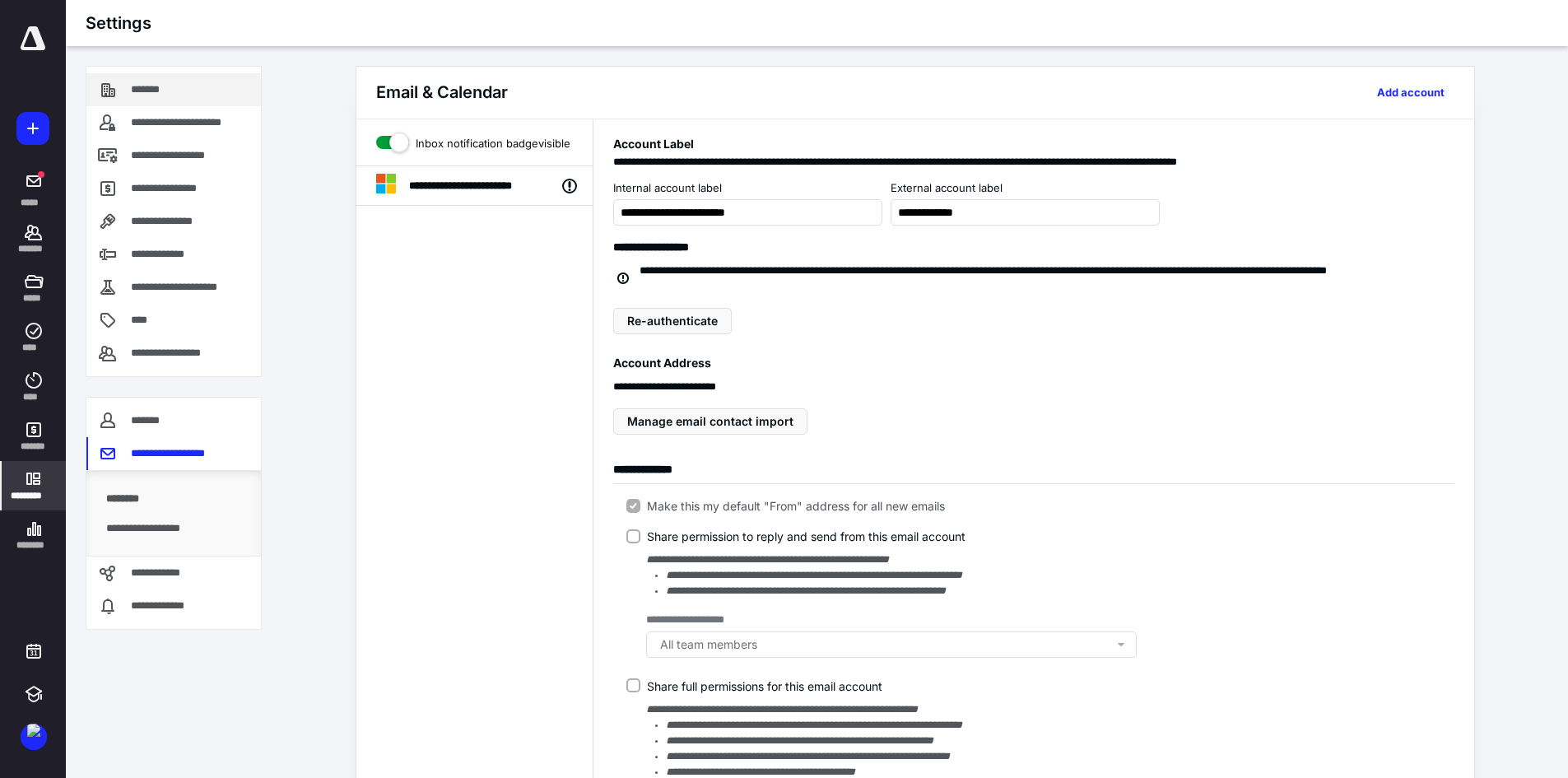 click on "*******" at bounding box center [155, 90] 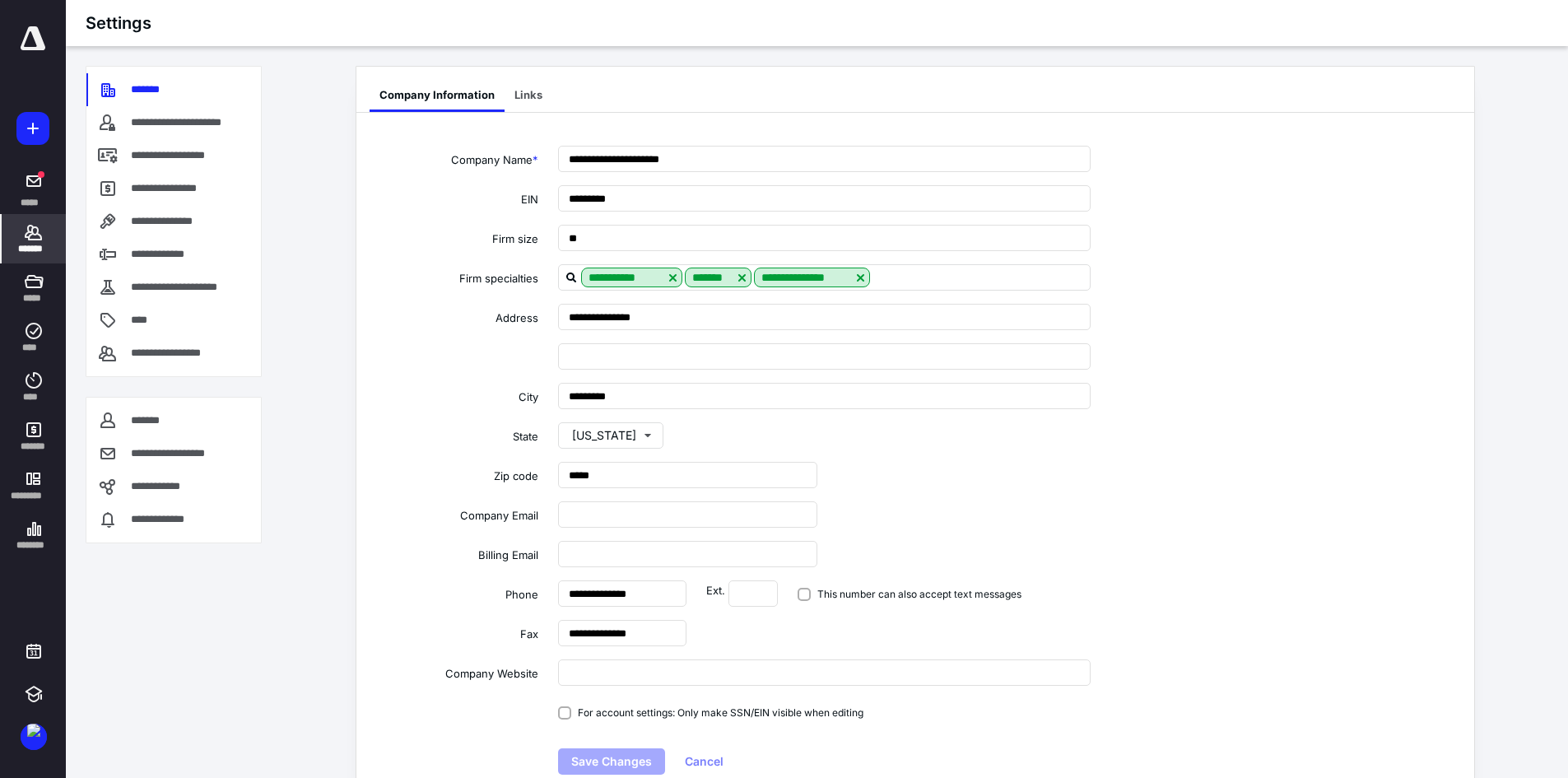click on "*******" at bounding box center (34, 239) 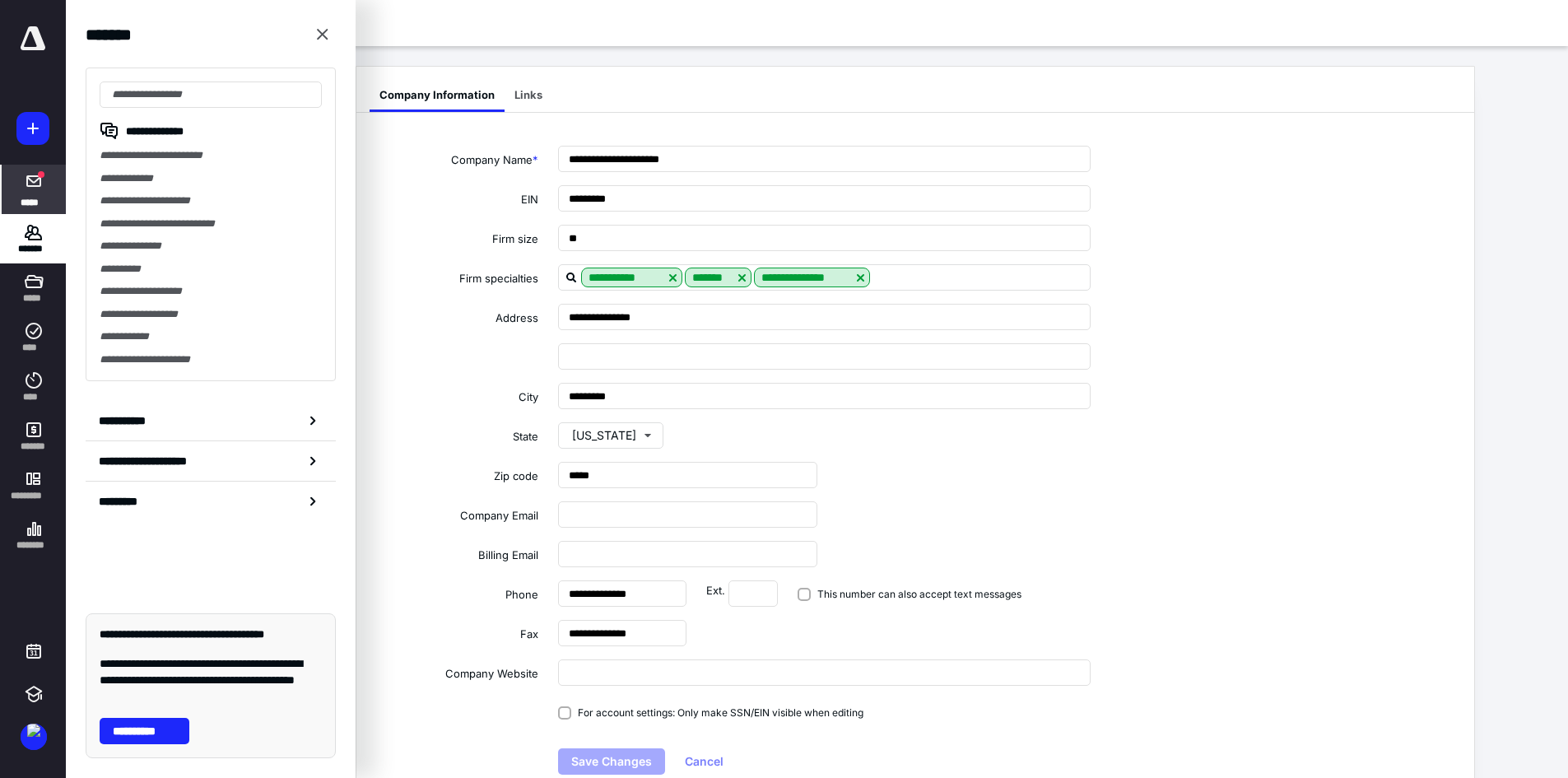 click 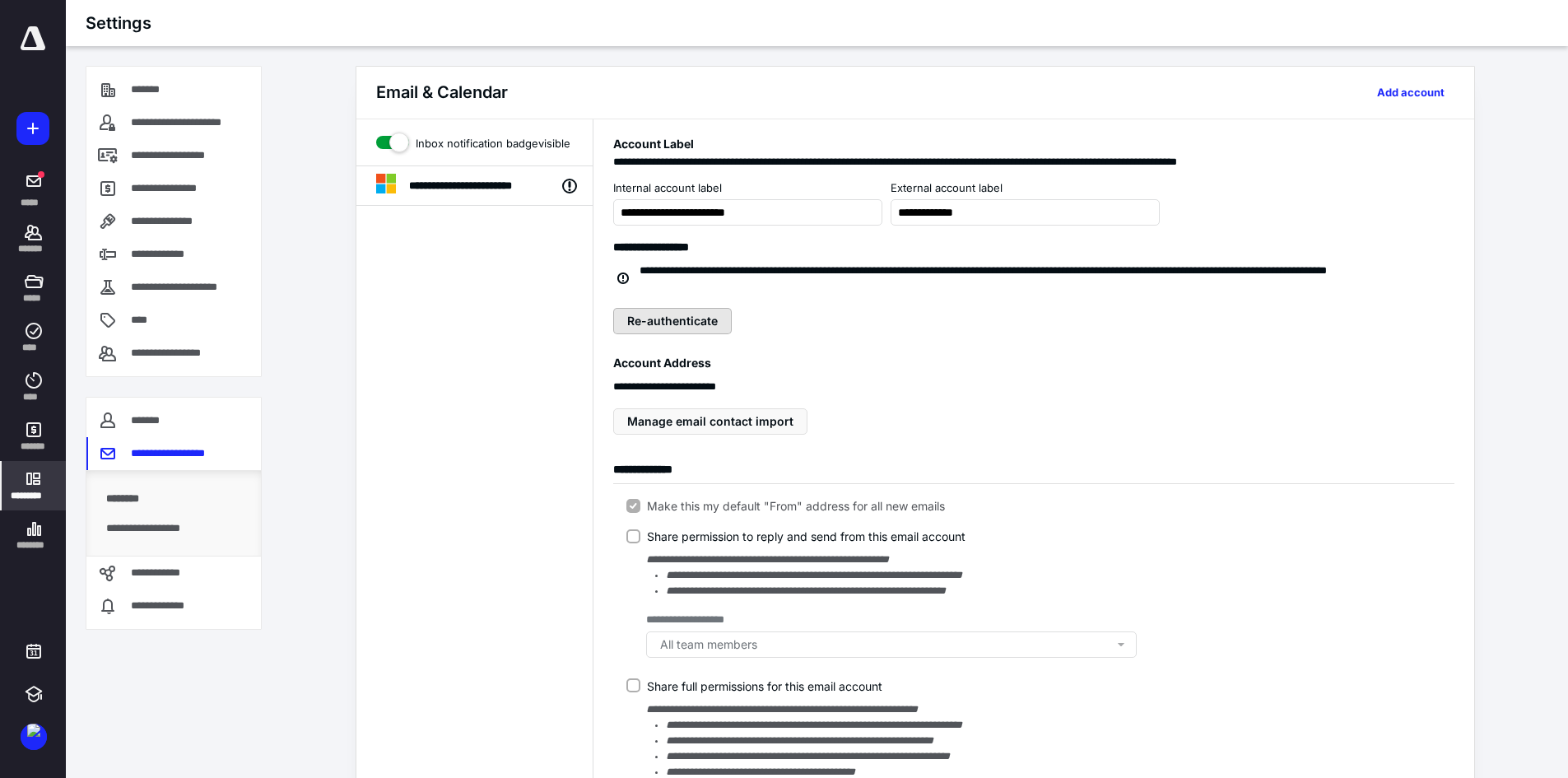 click on "Re-authenticate" at bounding box center [672, 321] 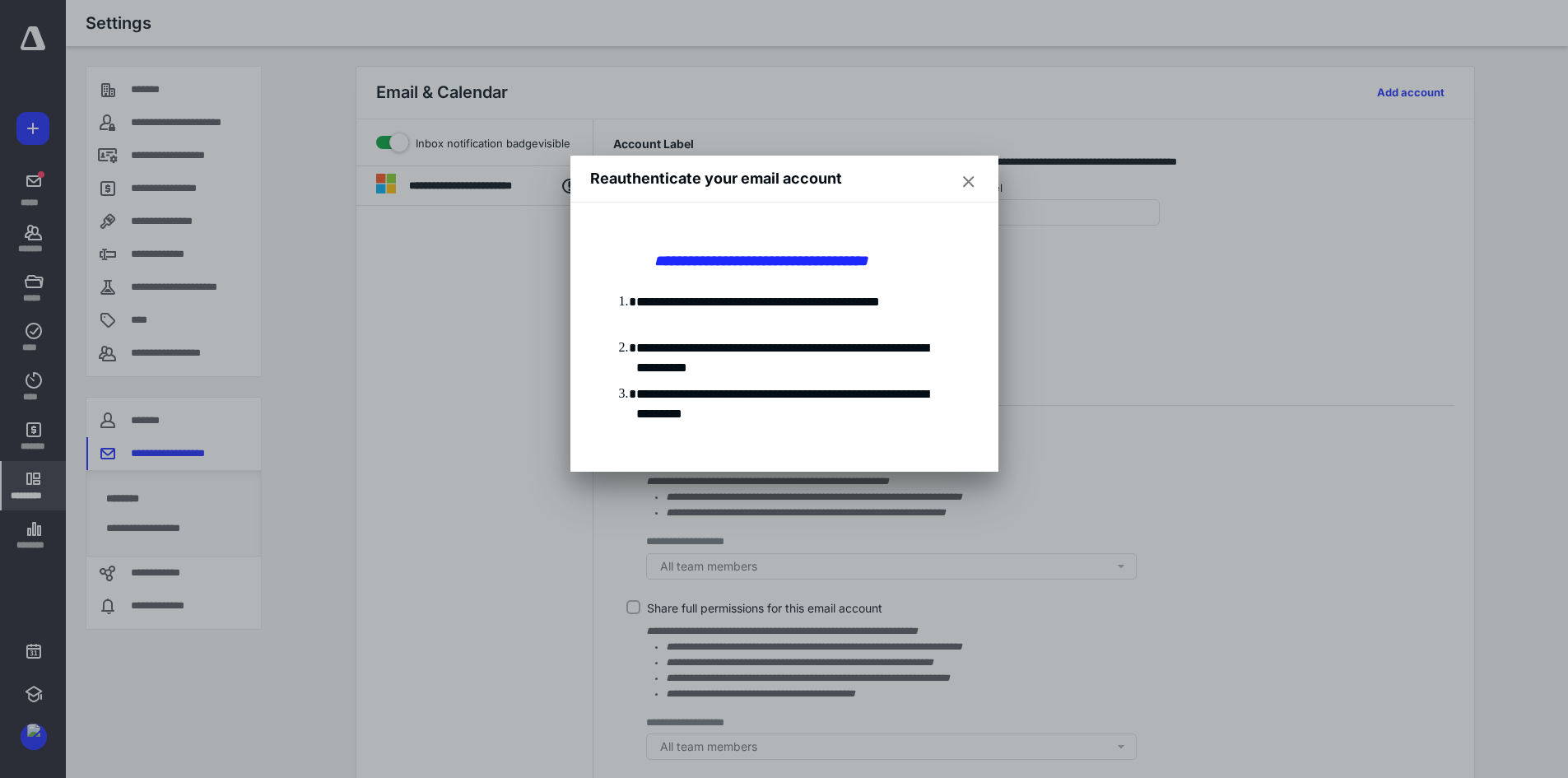 click at bounding box center [969, 182] 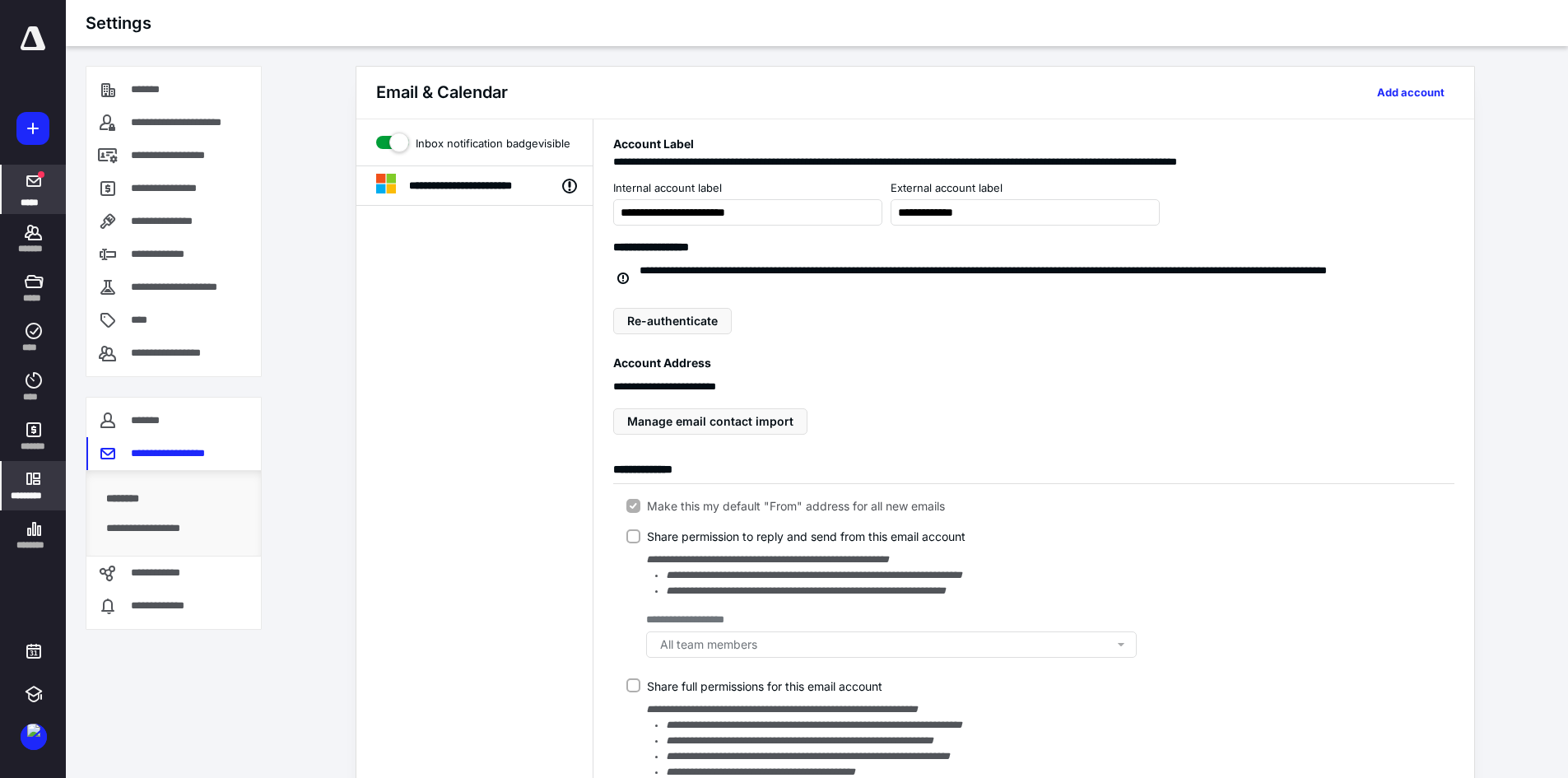click at bounding box center (34, 181) 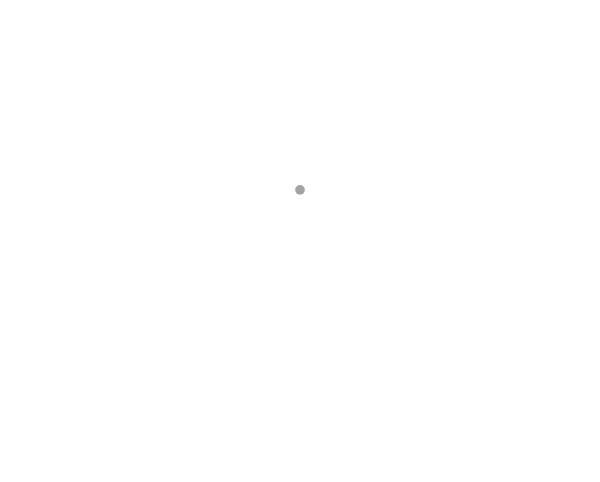 scroll, scrollTop: 0, scrollLeft: 0, axis: both 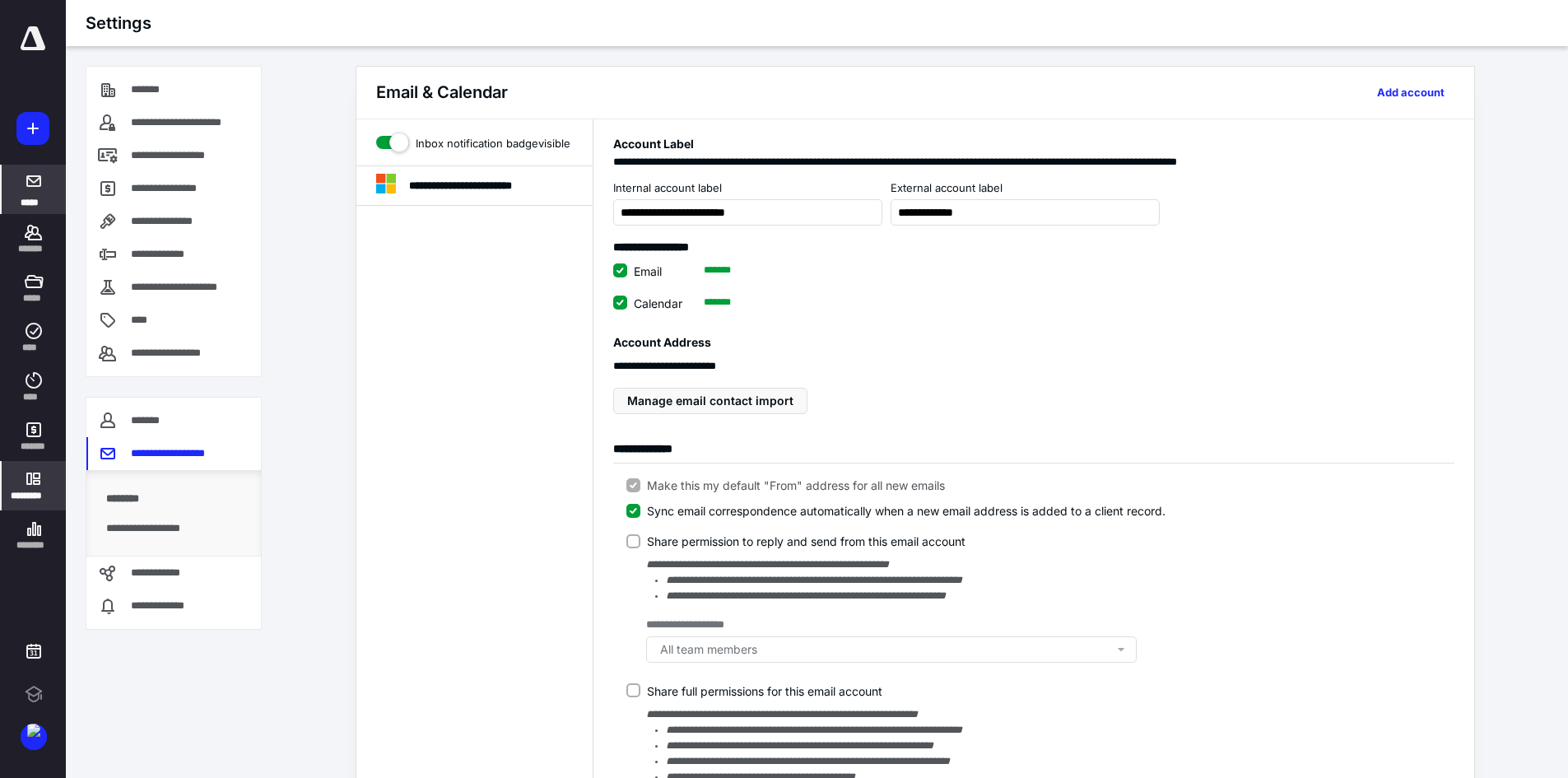 click 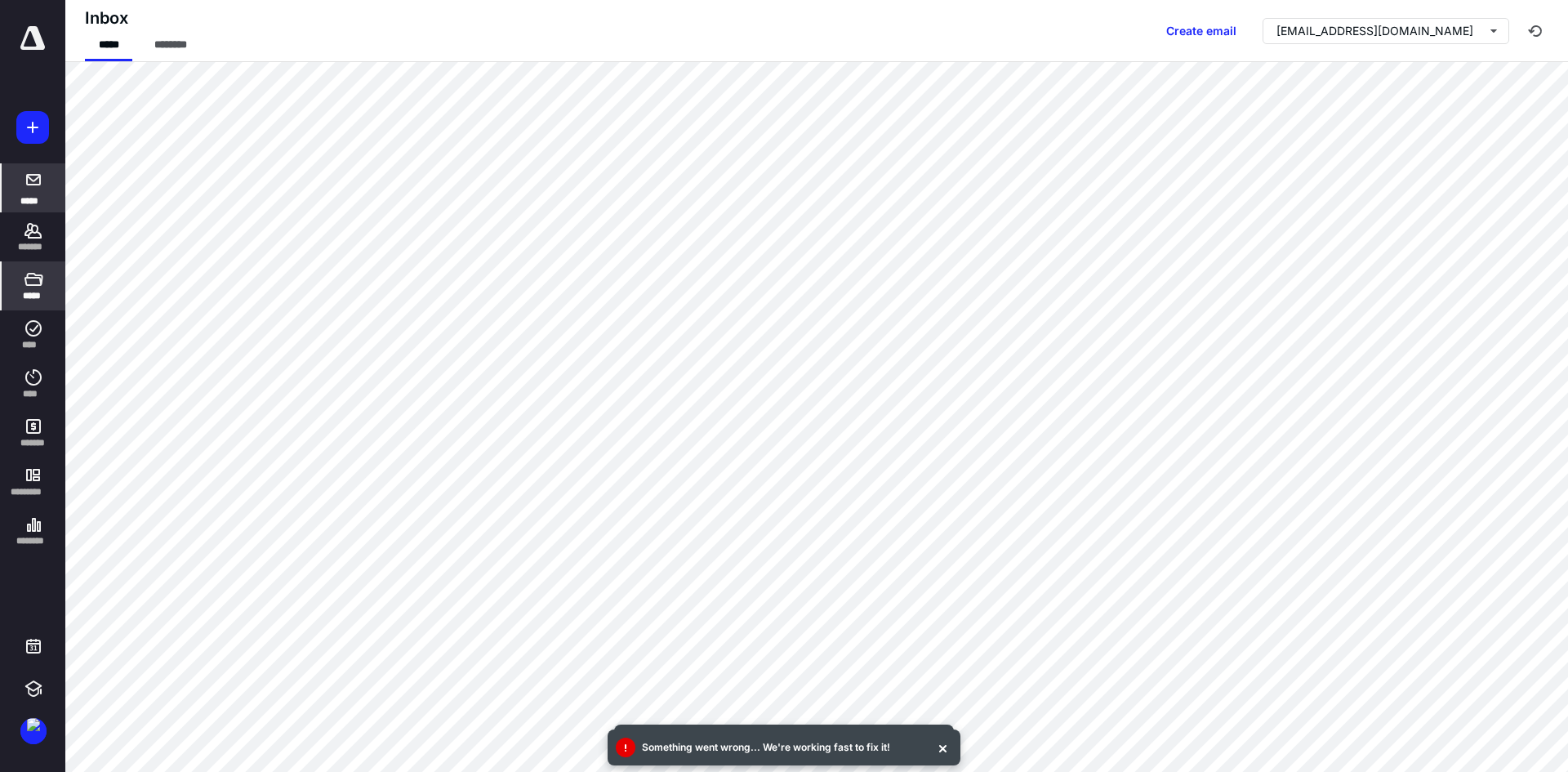 click 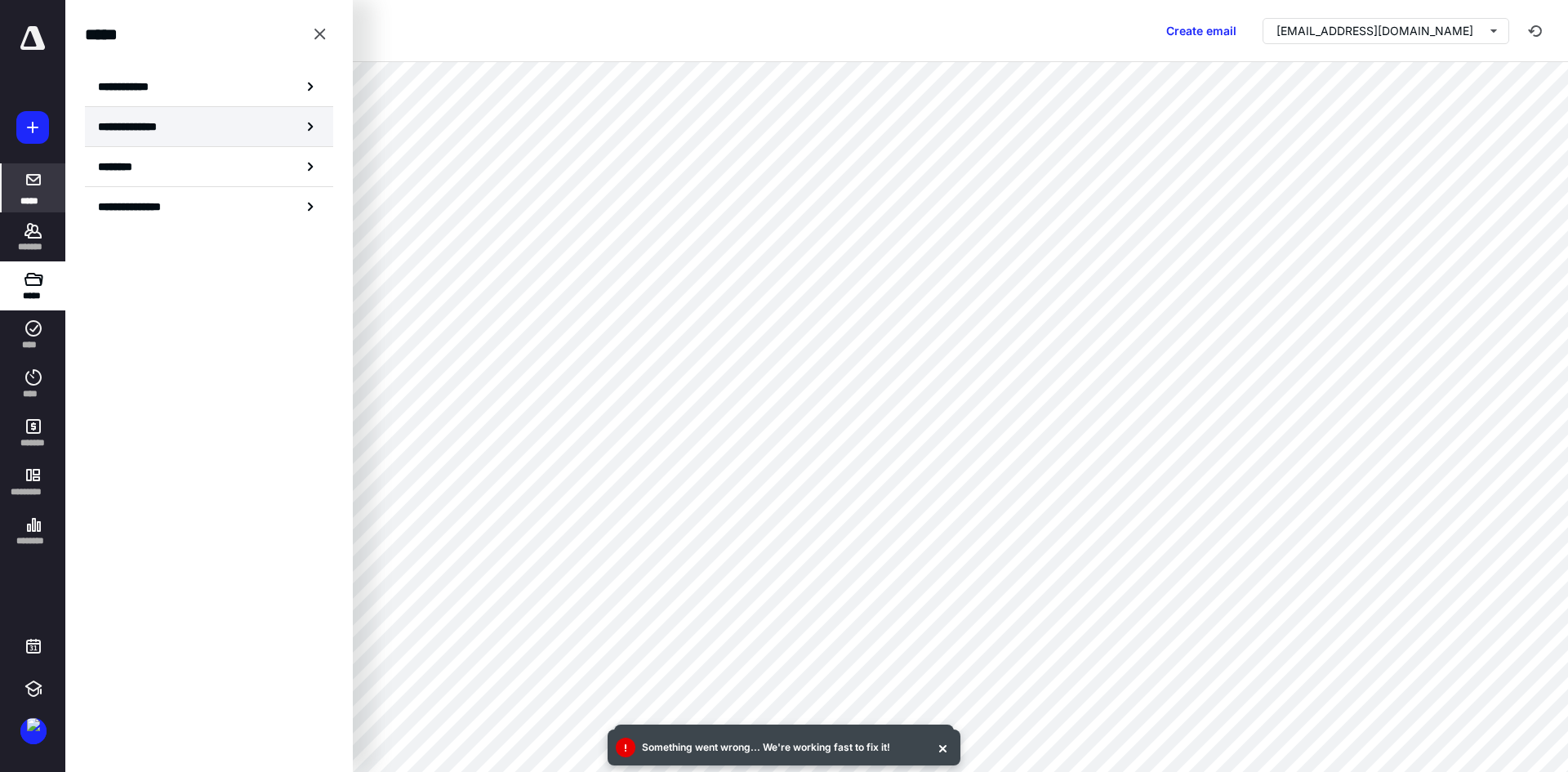 click on "**********" at bounding box center [133, 127] 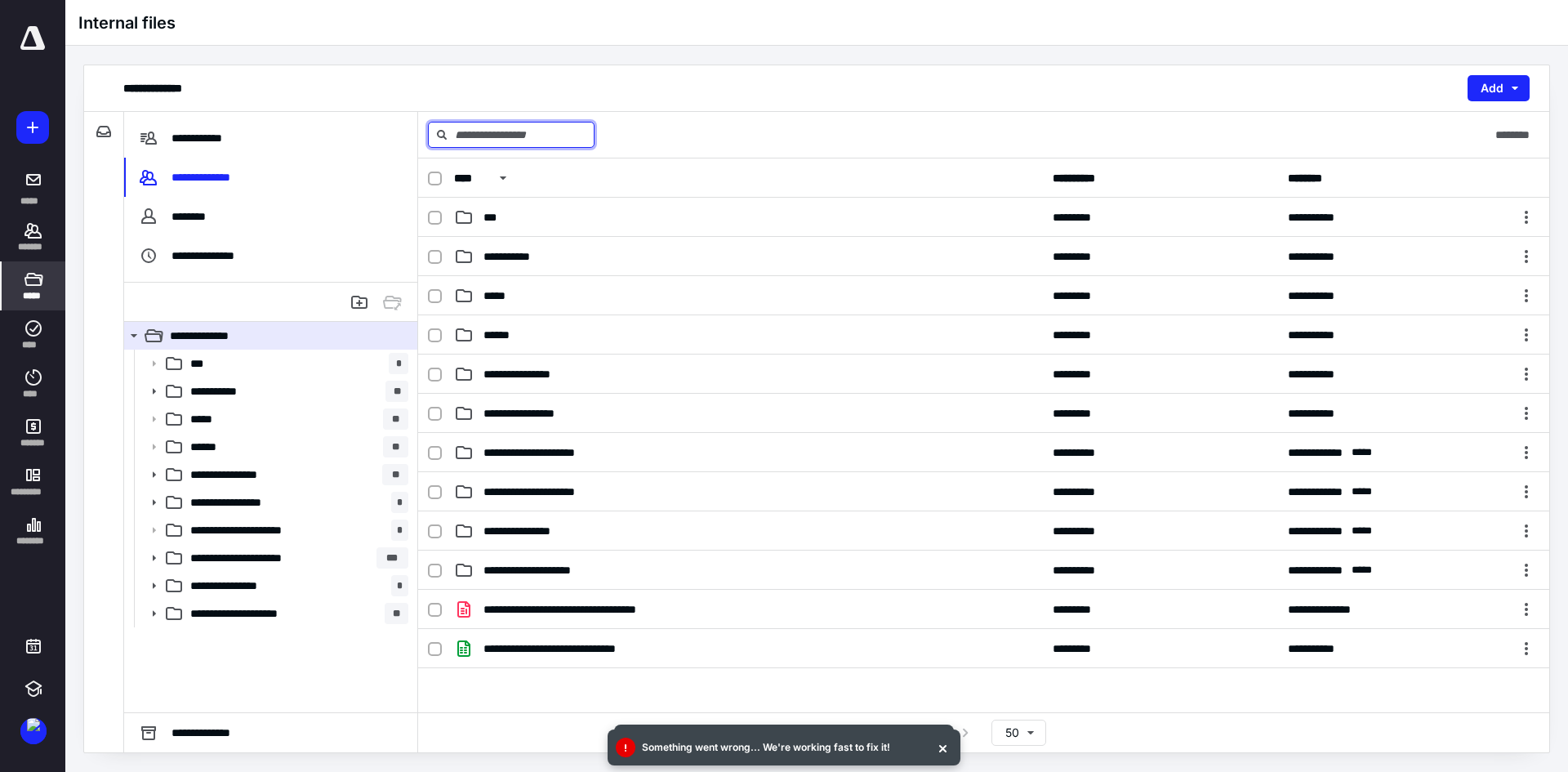 click at bounding box center [511, 135] 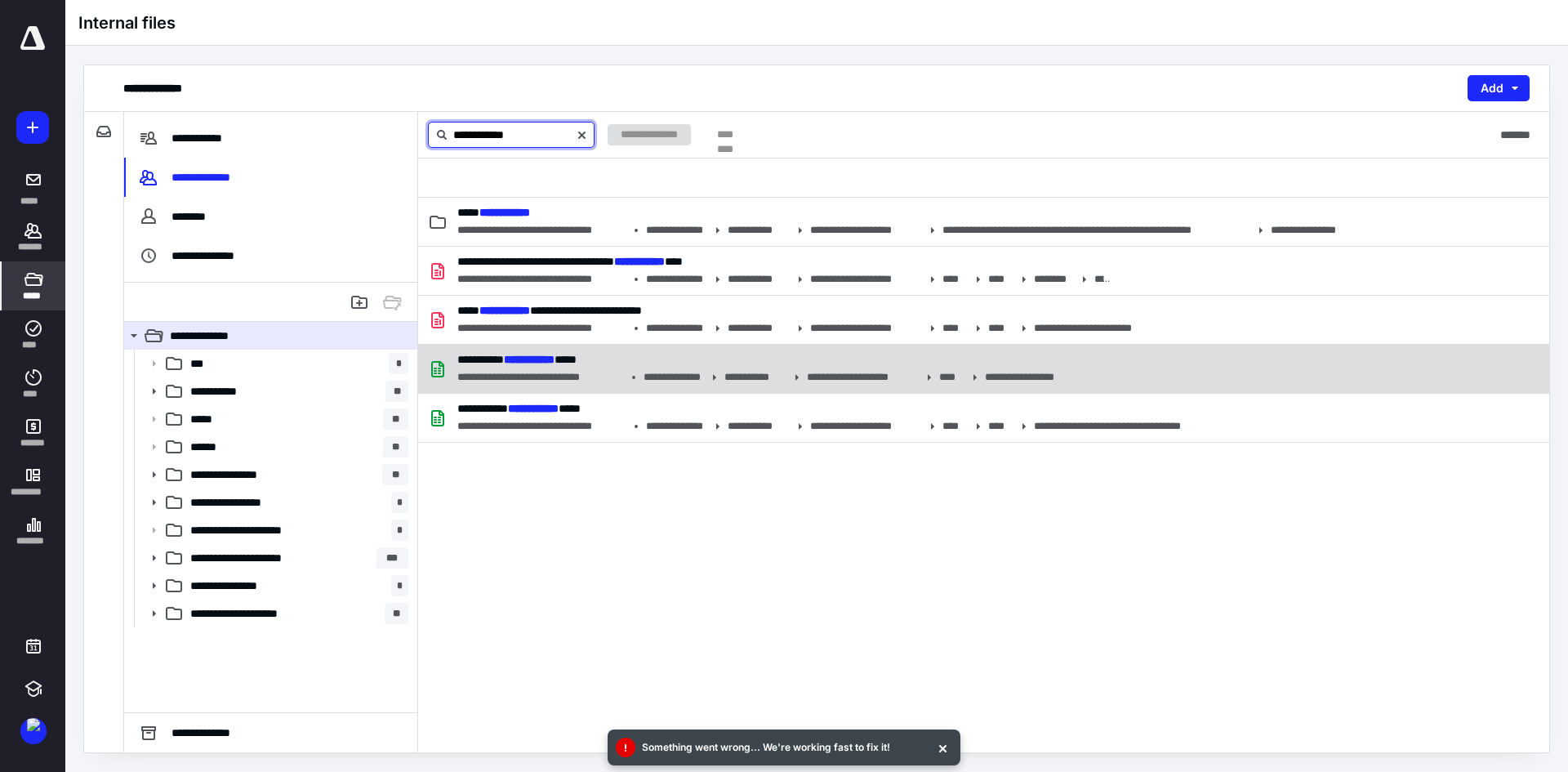 type on "**********" 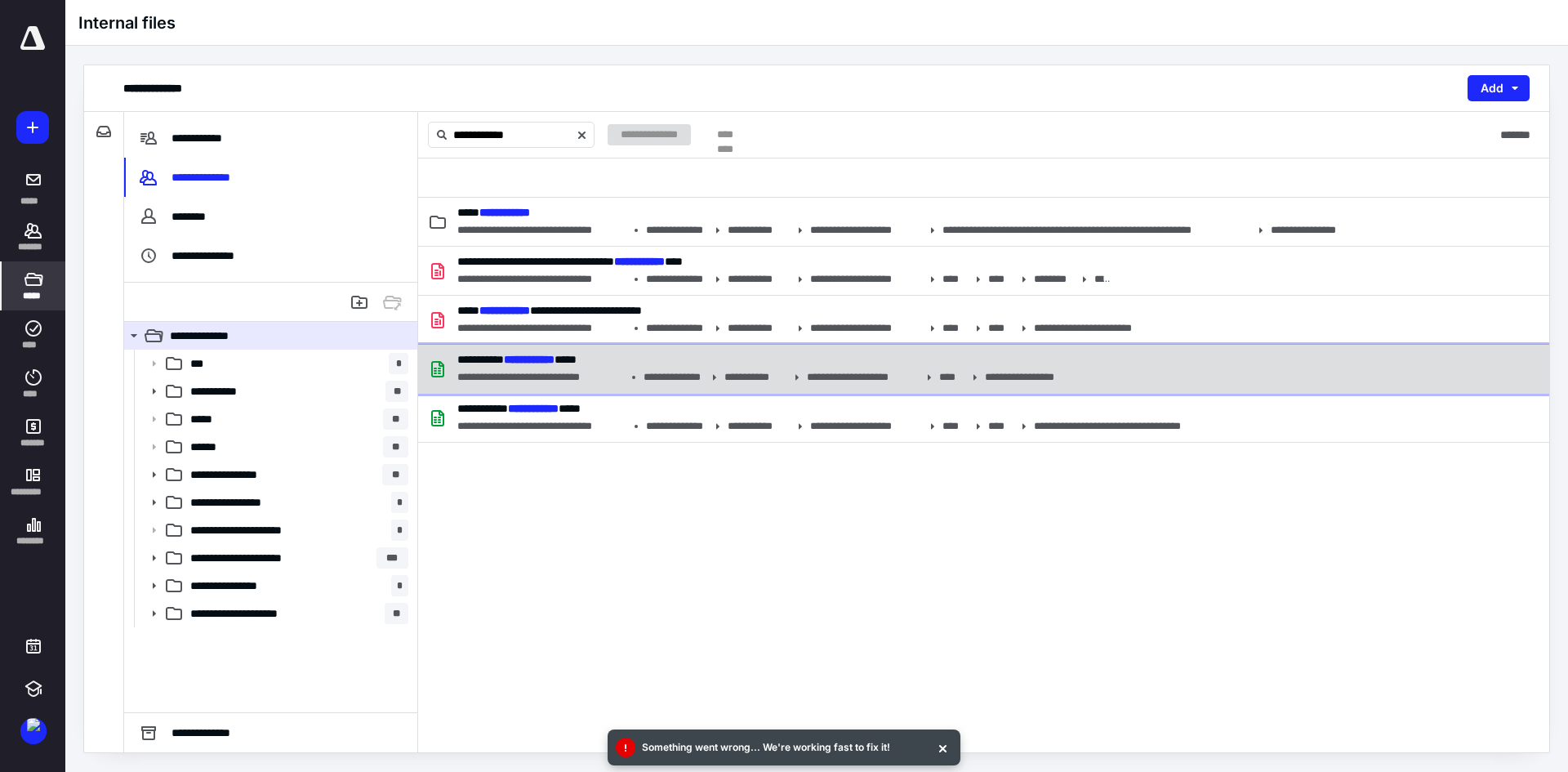 click on "**********" at bounding box center [541, 377] 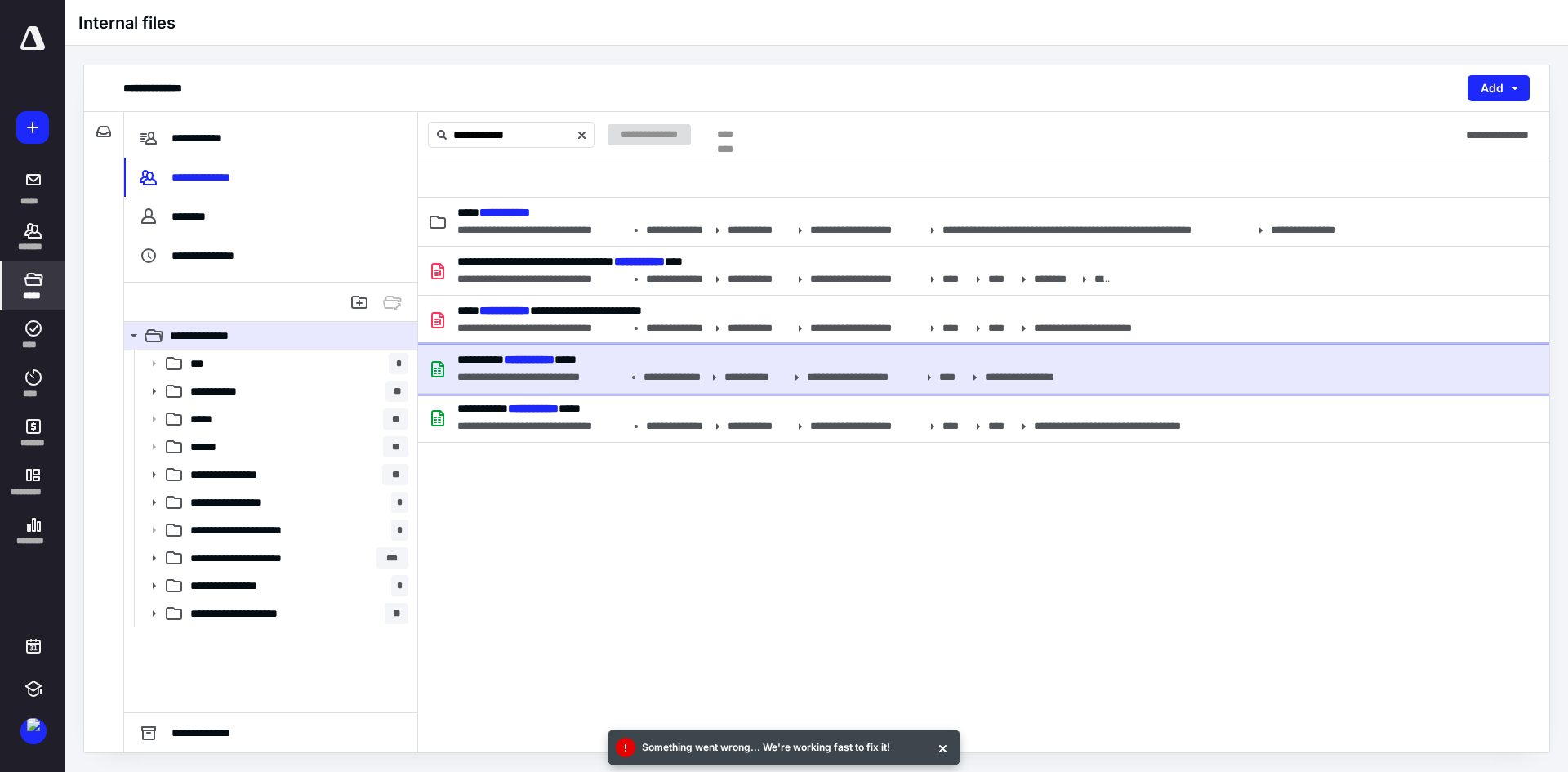 click on "**********" at bounding box center [541, 377] 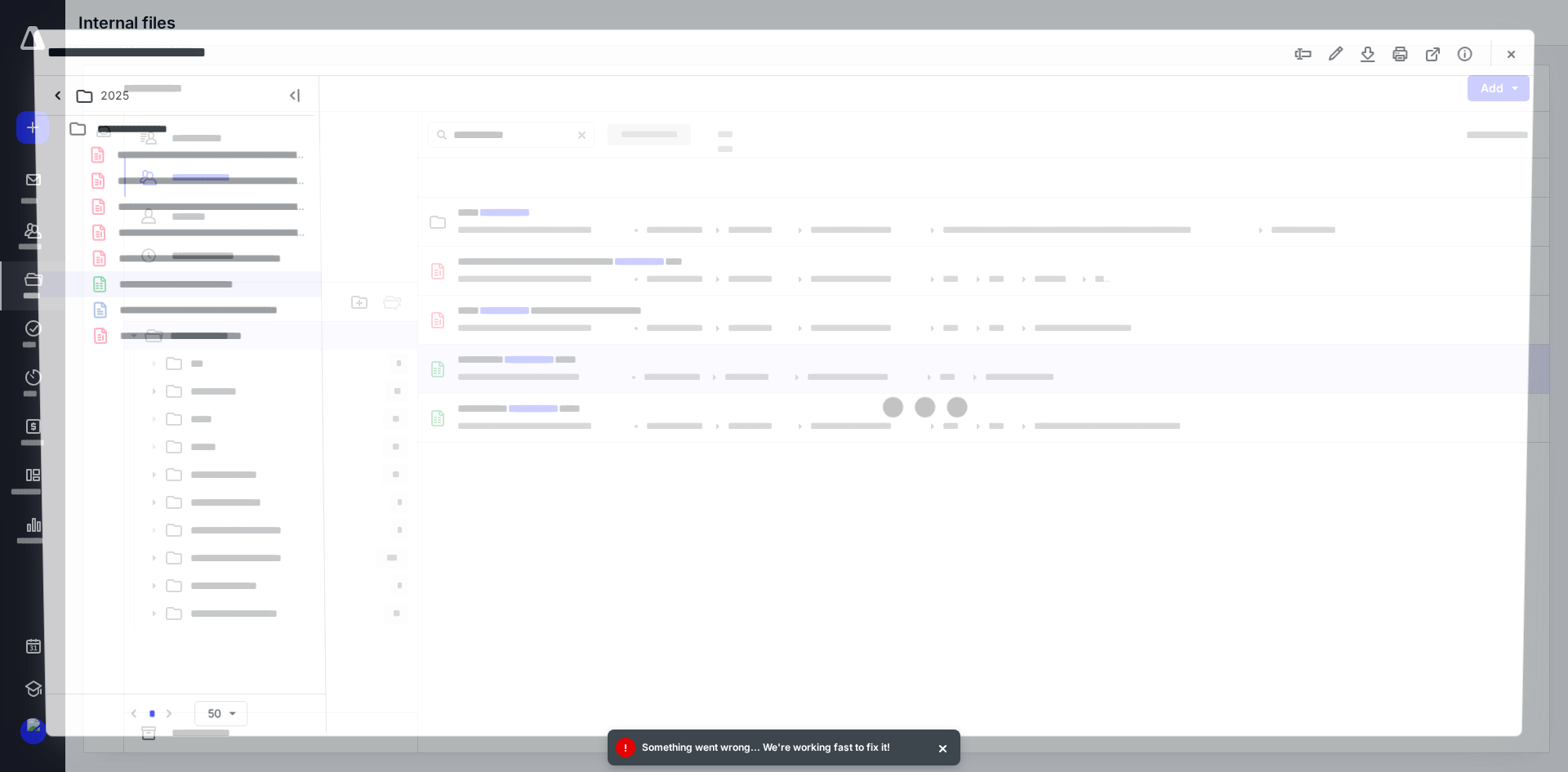 scroll, scrollTop: 0, scrollLeft: 0, axis: both 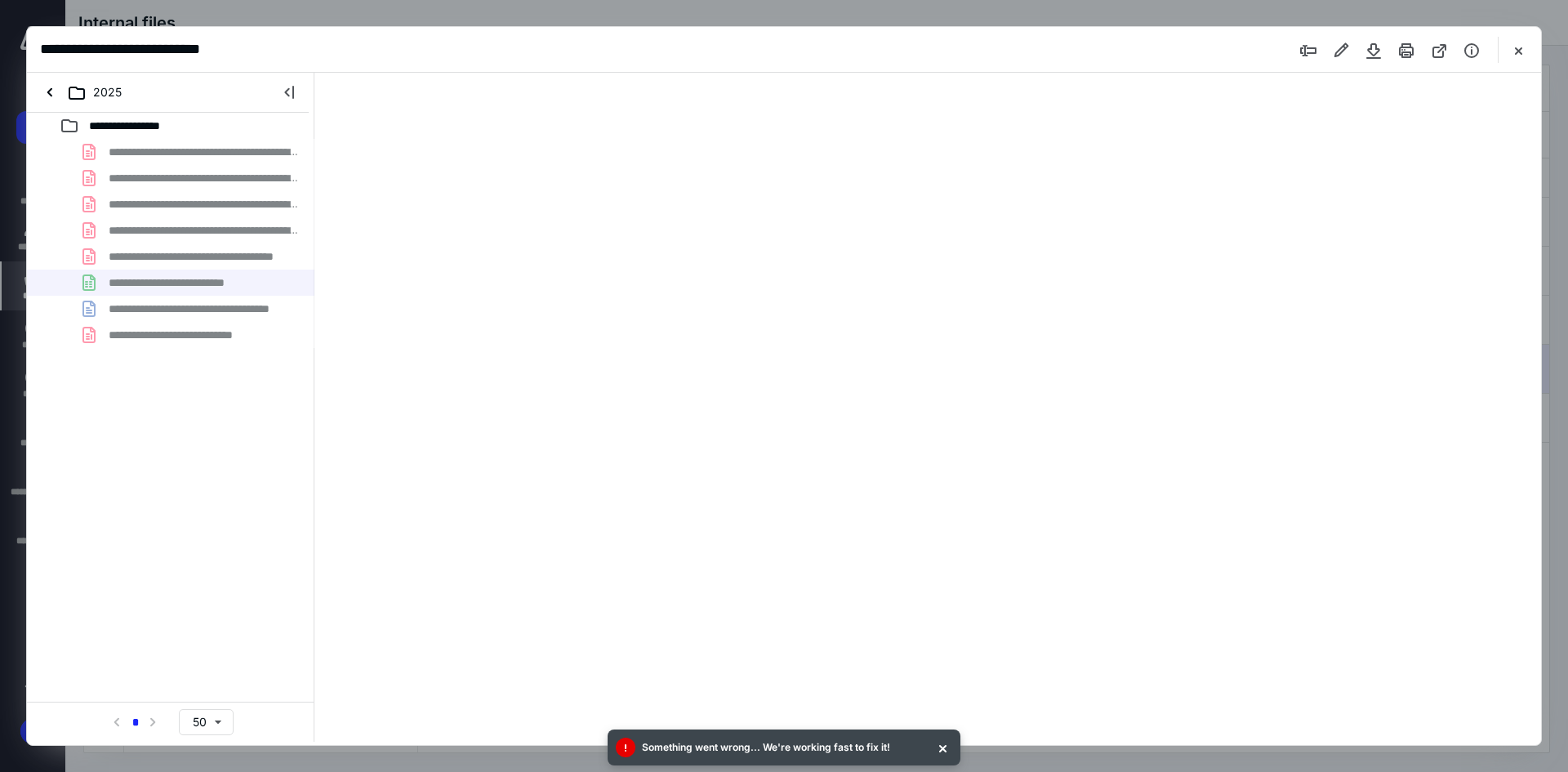 type on "50" 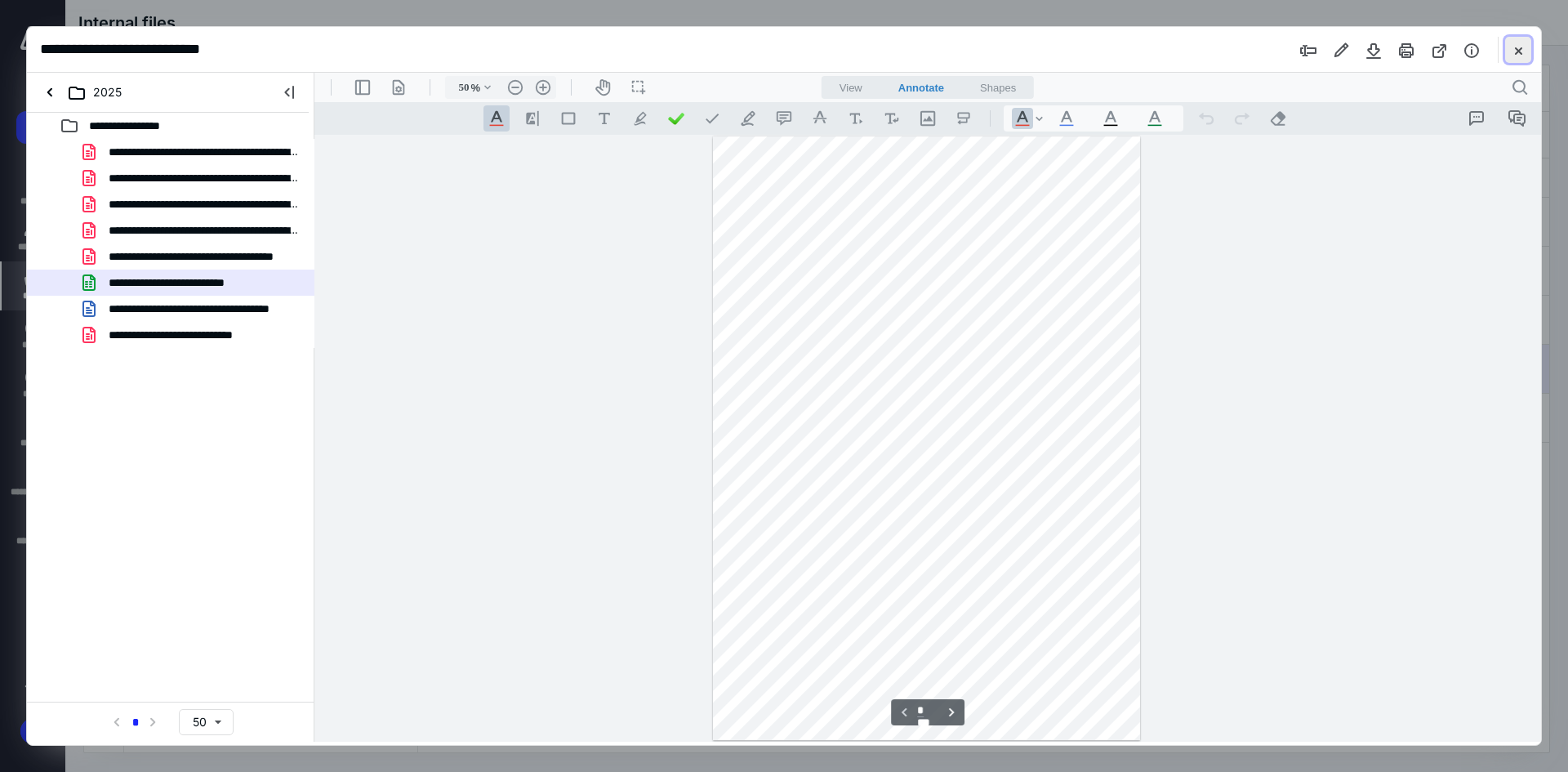click at bounding box center (1518, 50) 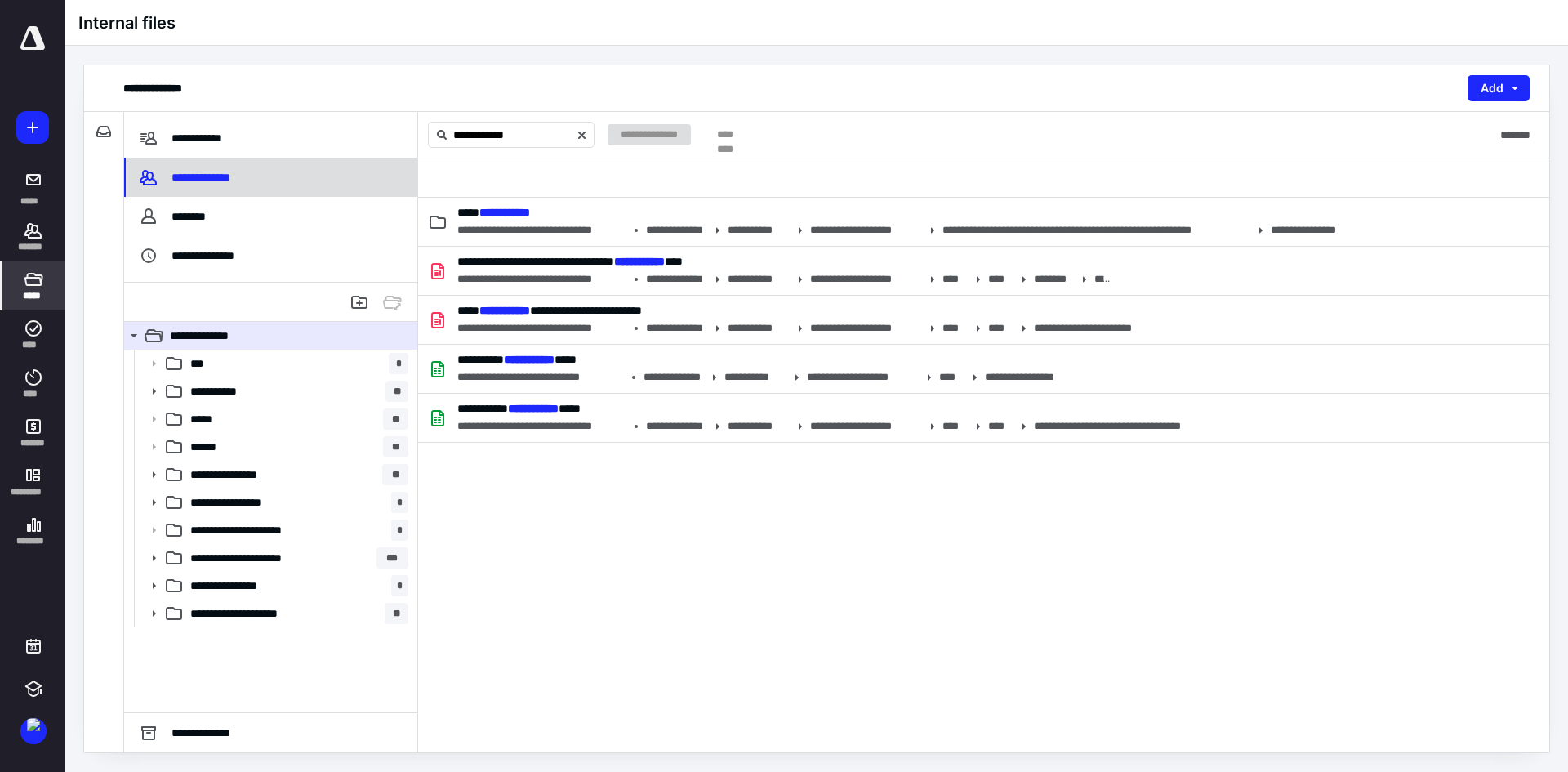 click on "**********" at bounding box center [188, 177] 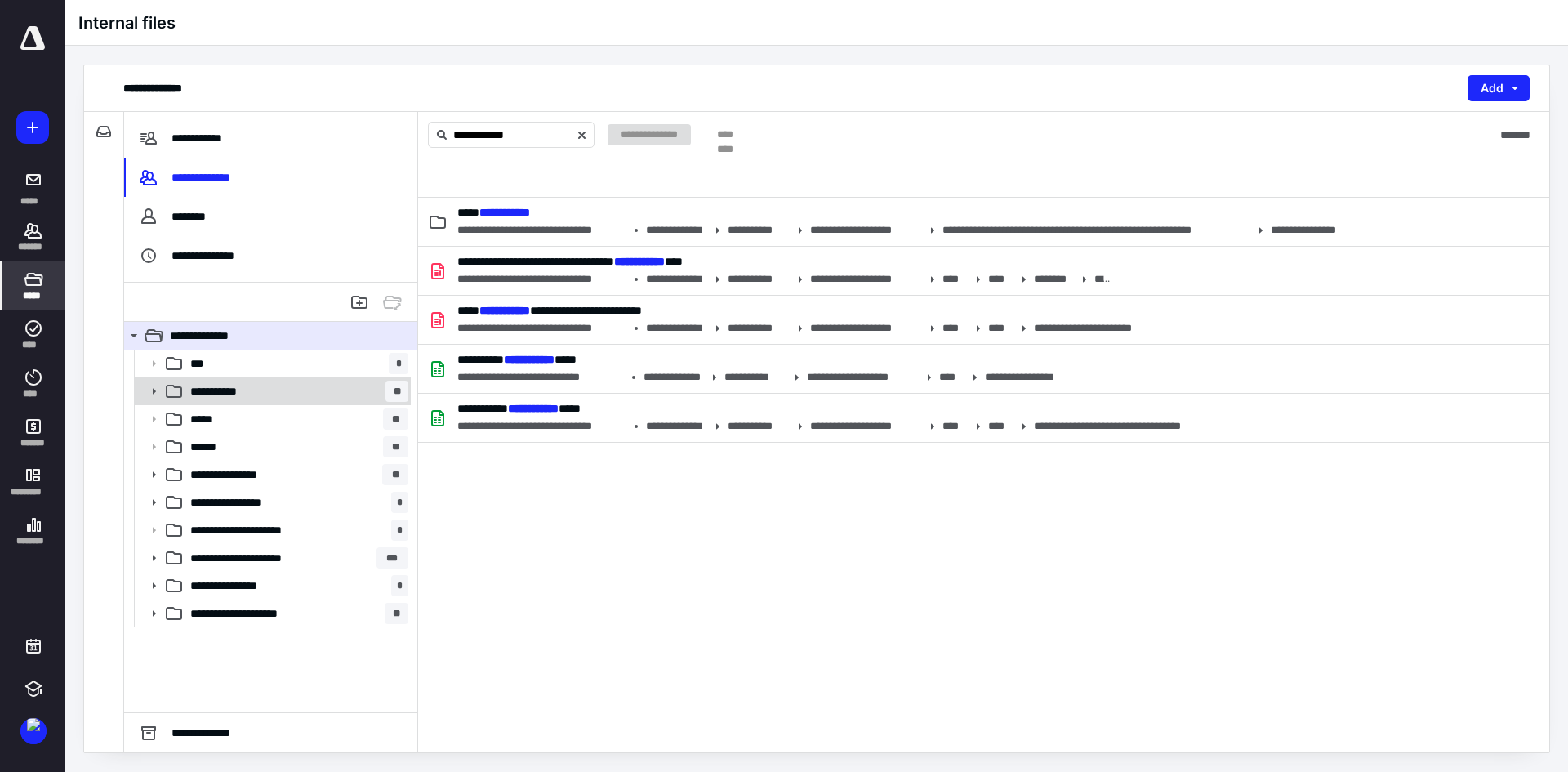 click on "**********" at bounding box center [224, 391] 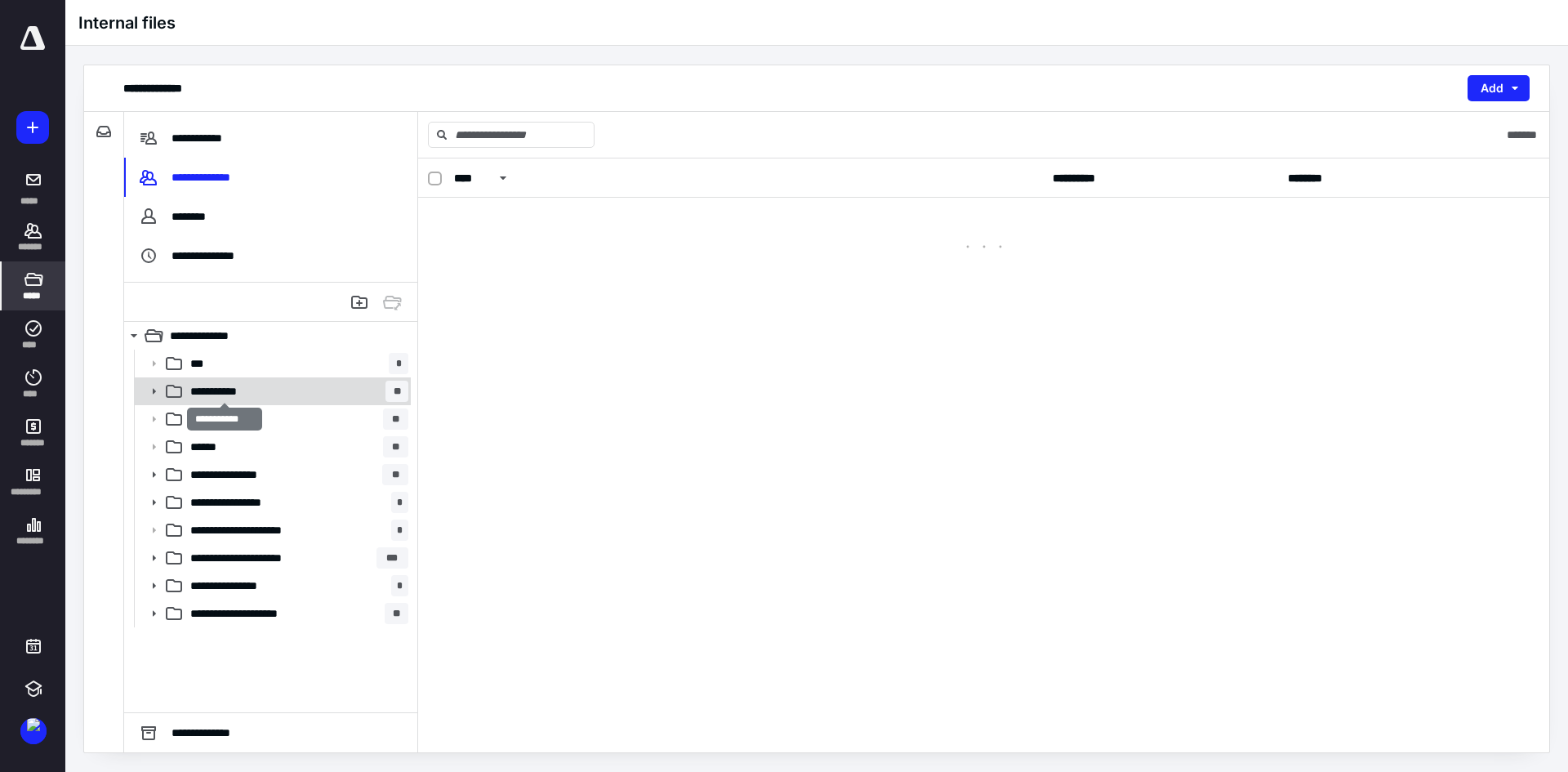 click on "**********" at bounding box center [224, 391] 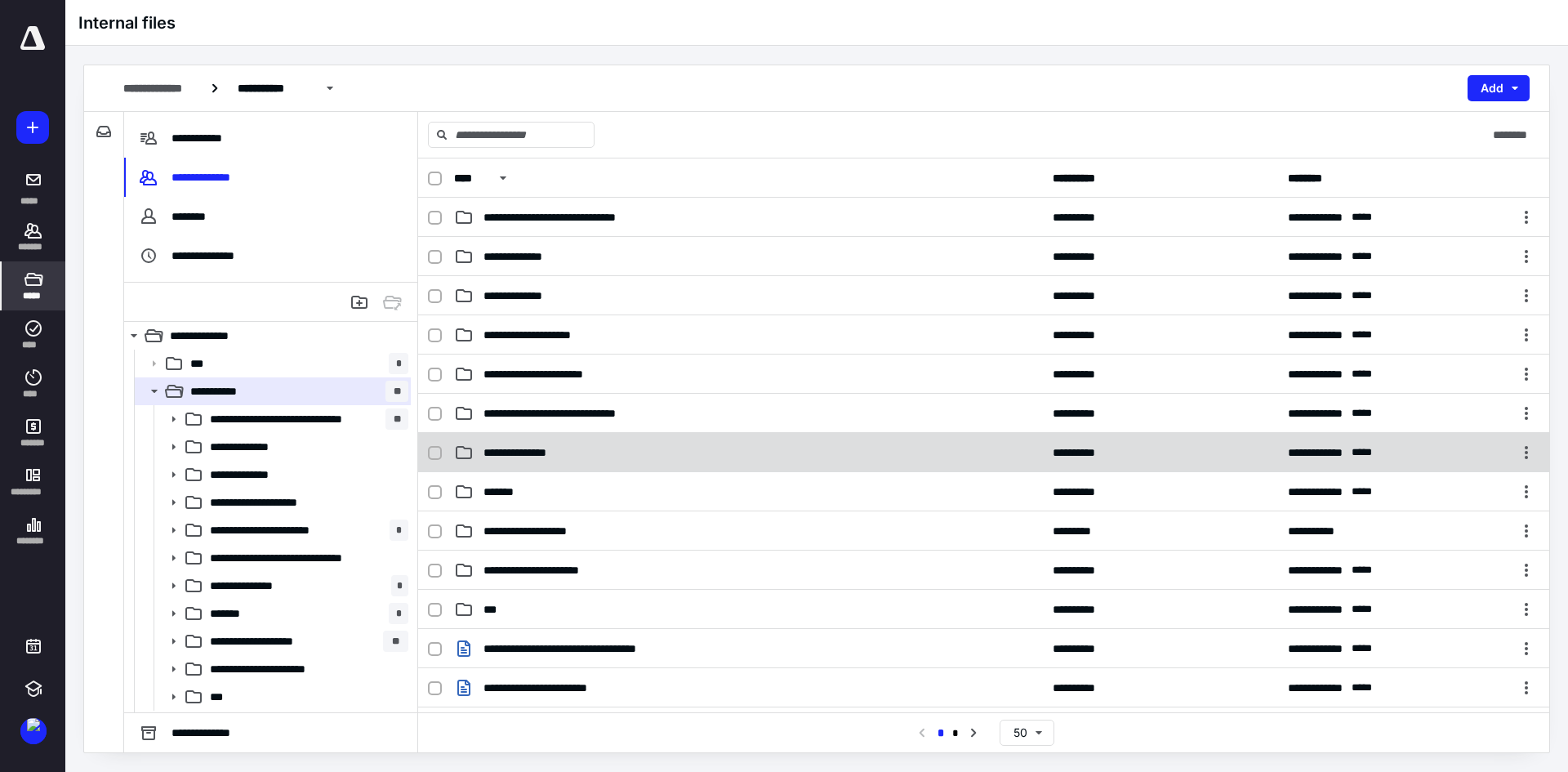 click on "**********" at bounding box center (983, 453) 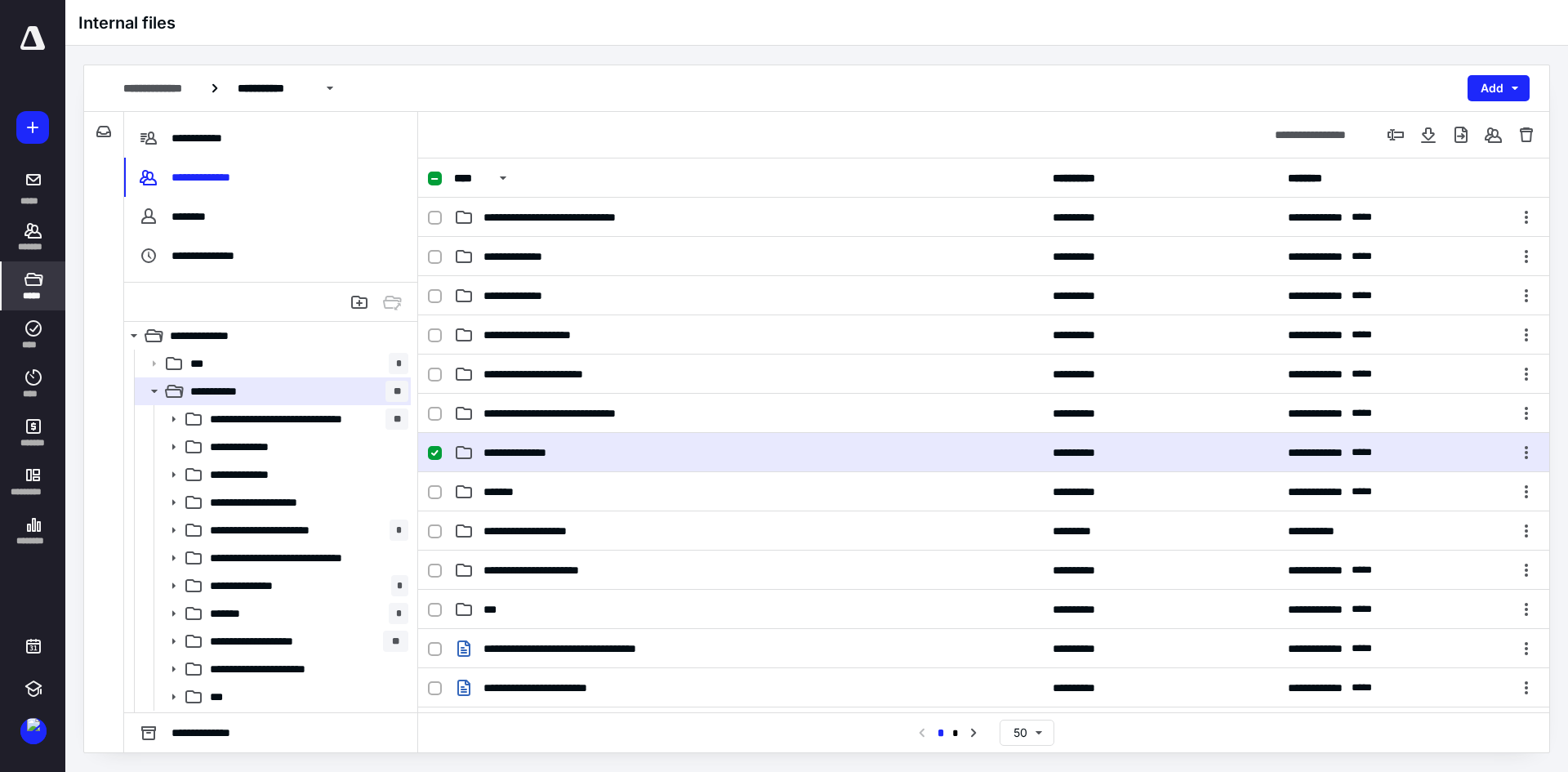 click on "**********" at bounding box center (983, 453) 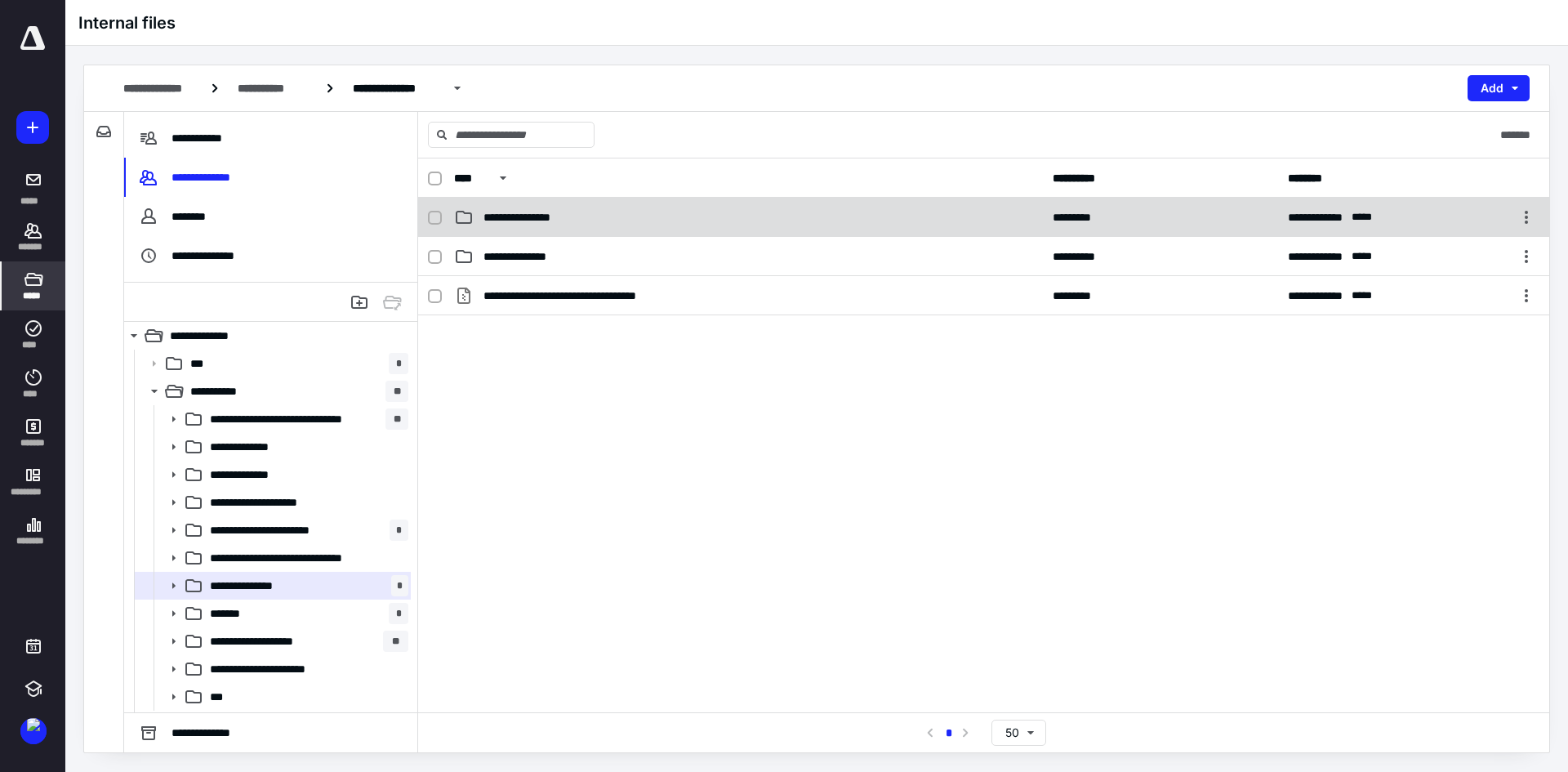 click on "**********" at bounding box center [531, 217] 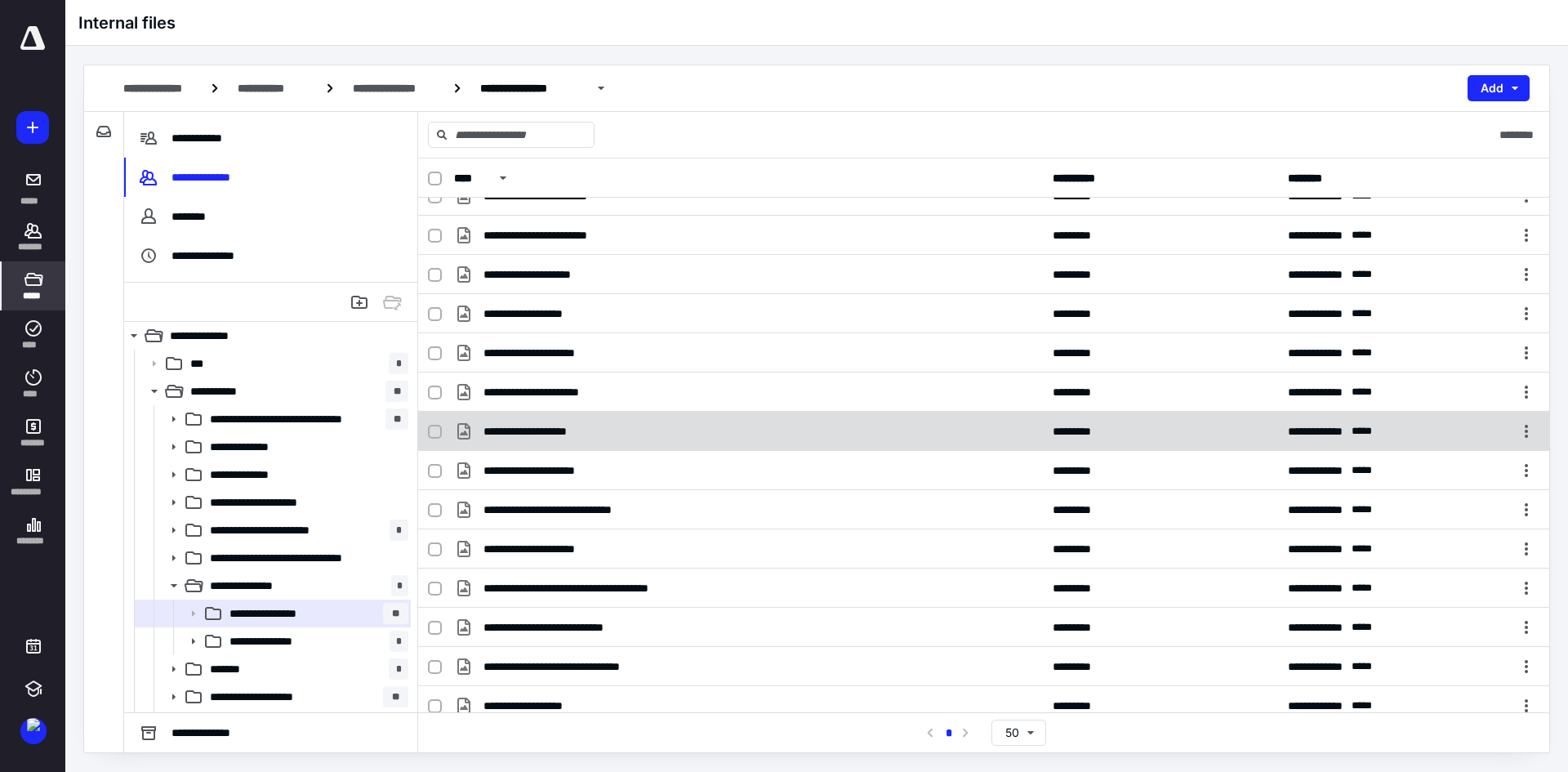 scroll, scrollTop: 82, scrollLeft: 0, axis: vertical 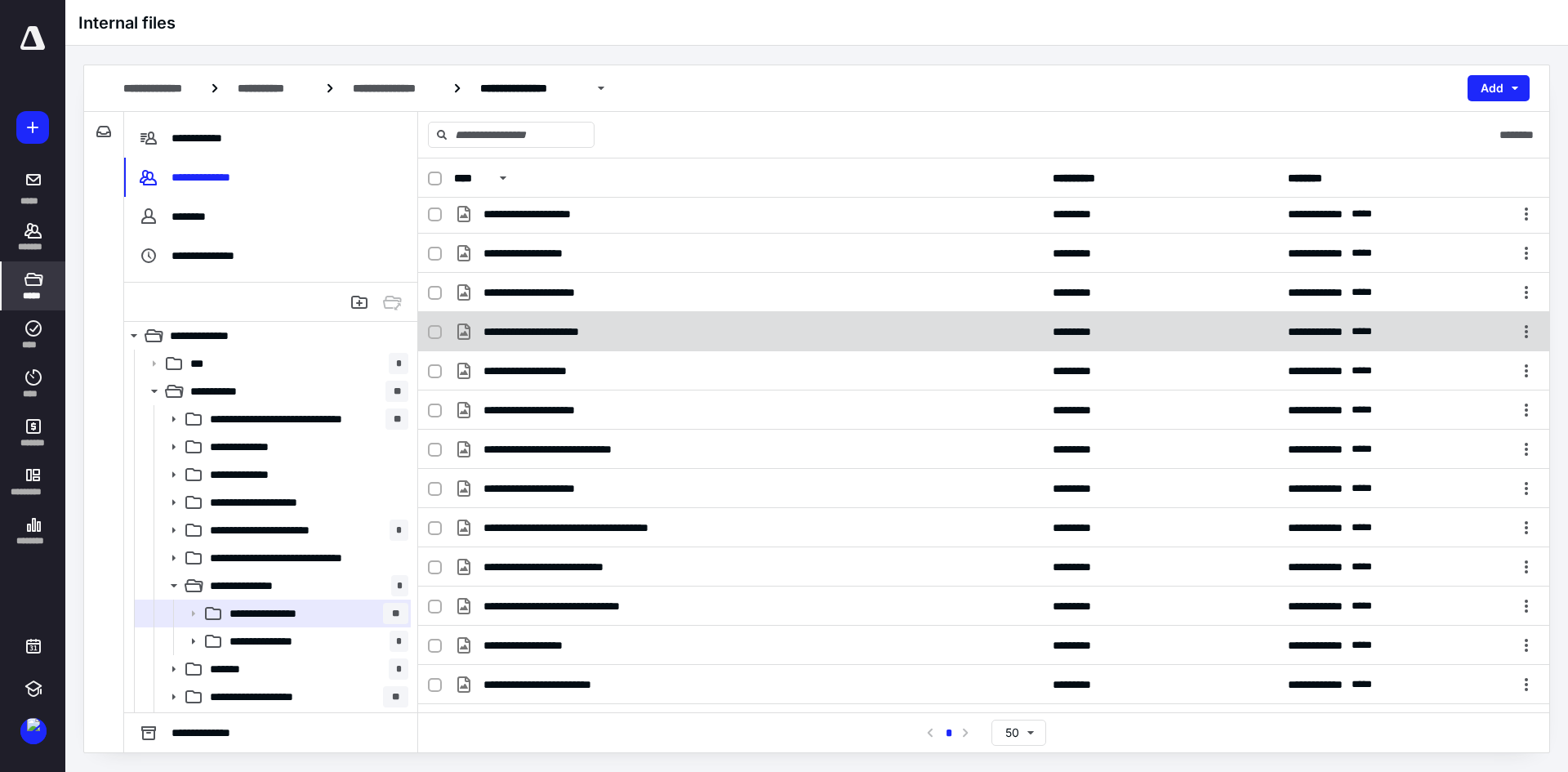 click on "**********" at bounding box center [546, 332] 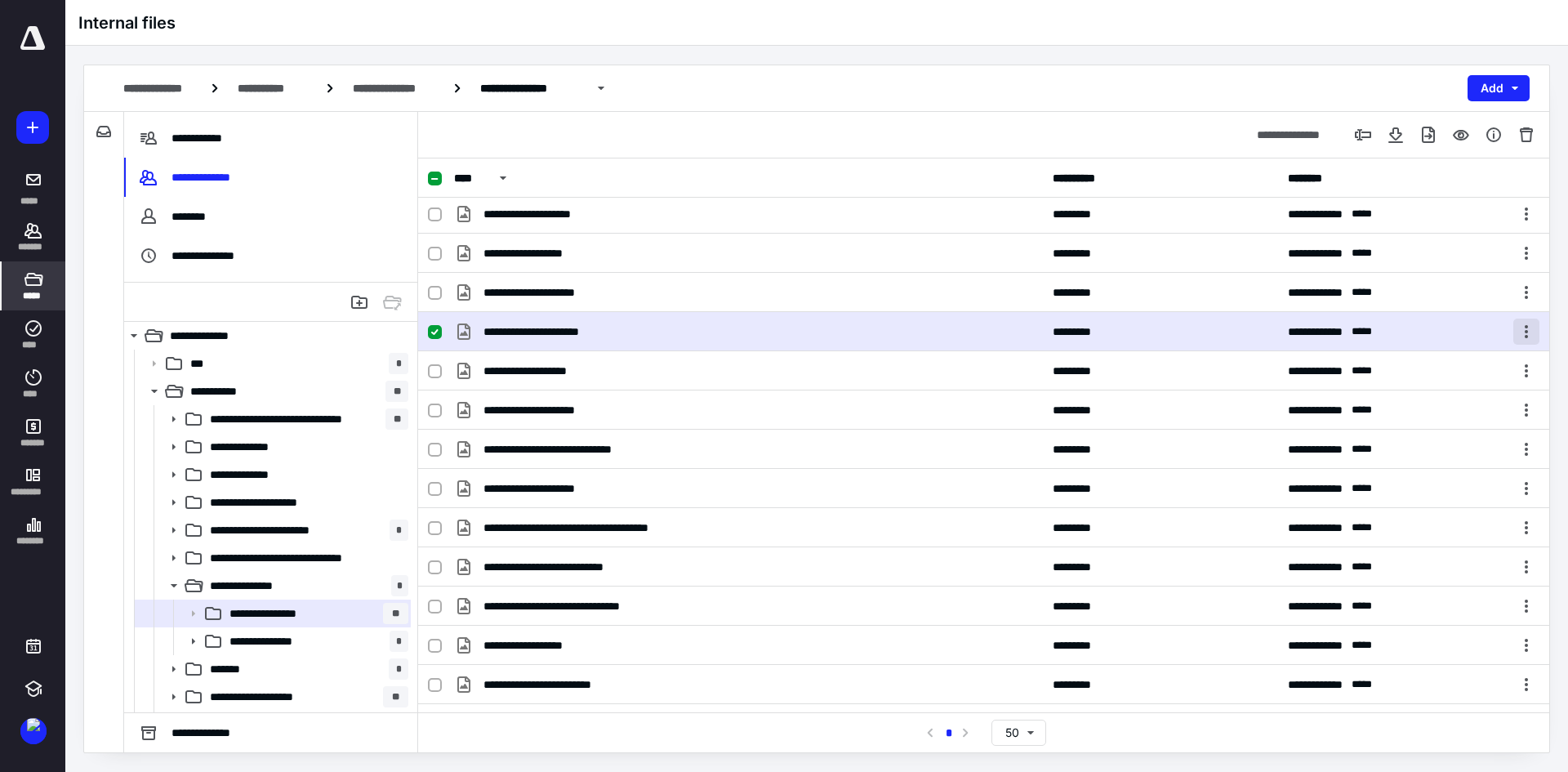 click at bounding box center [1526, 332] 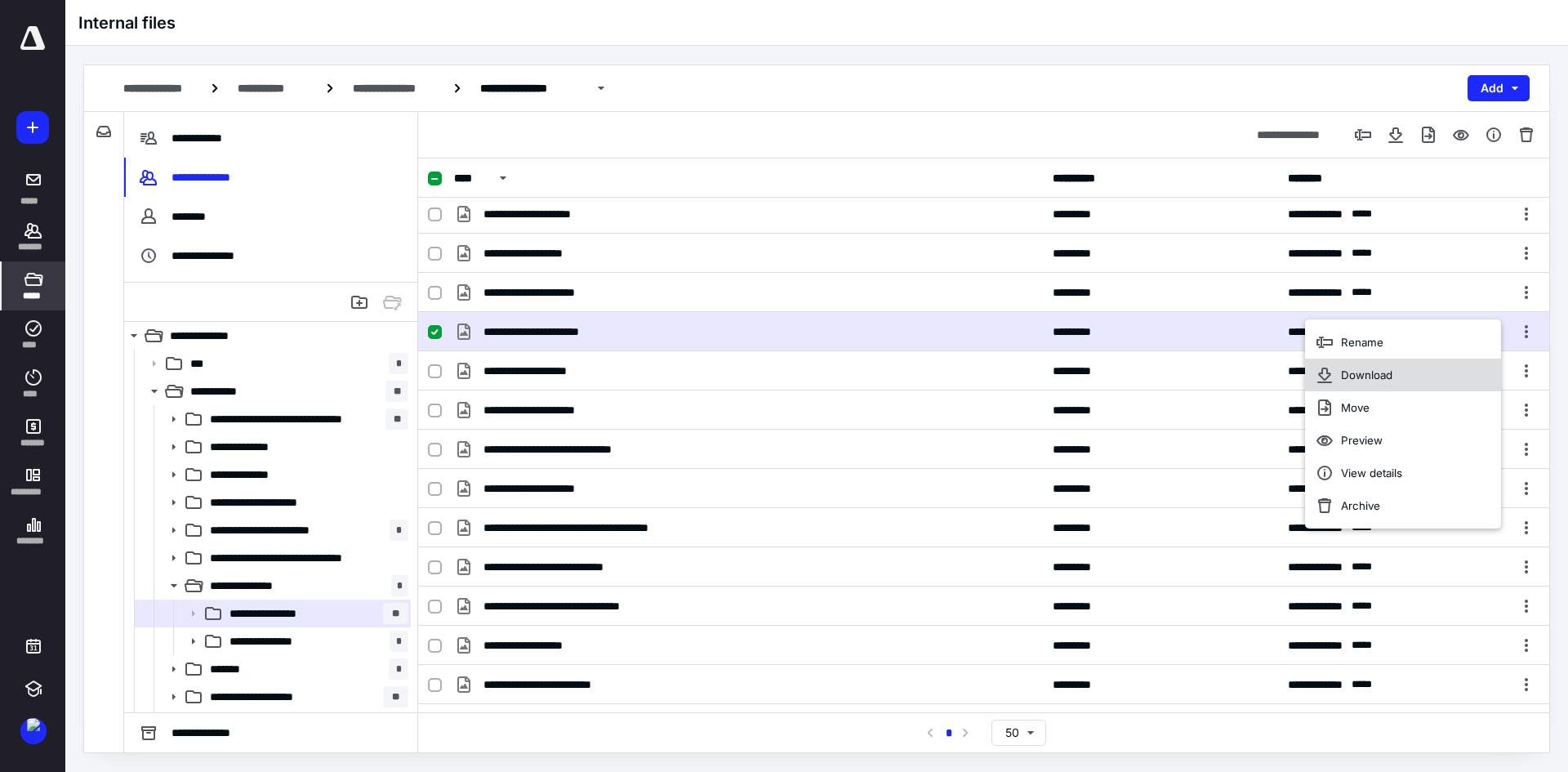 click on "Download" at bounding box center (1403, 375) 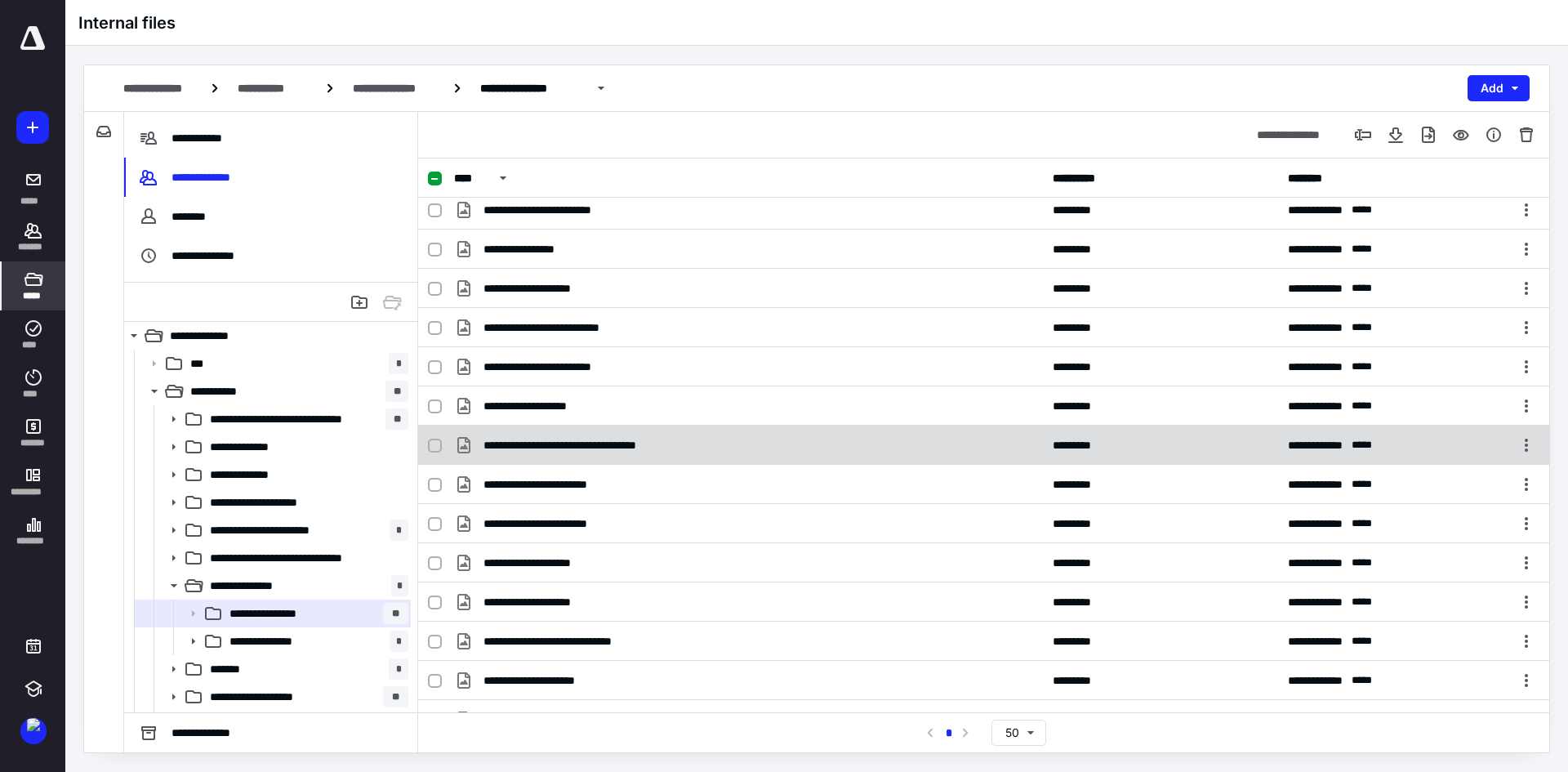 scroll, scrollTop: 572, scrollLeft: 0, axis: vertical 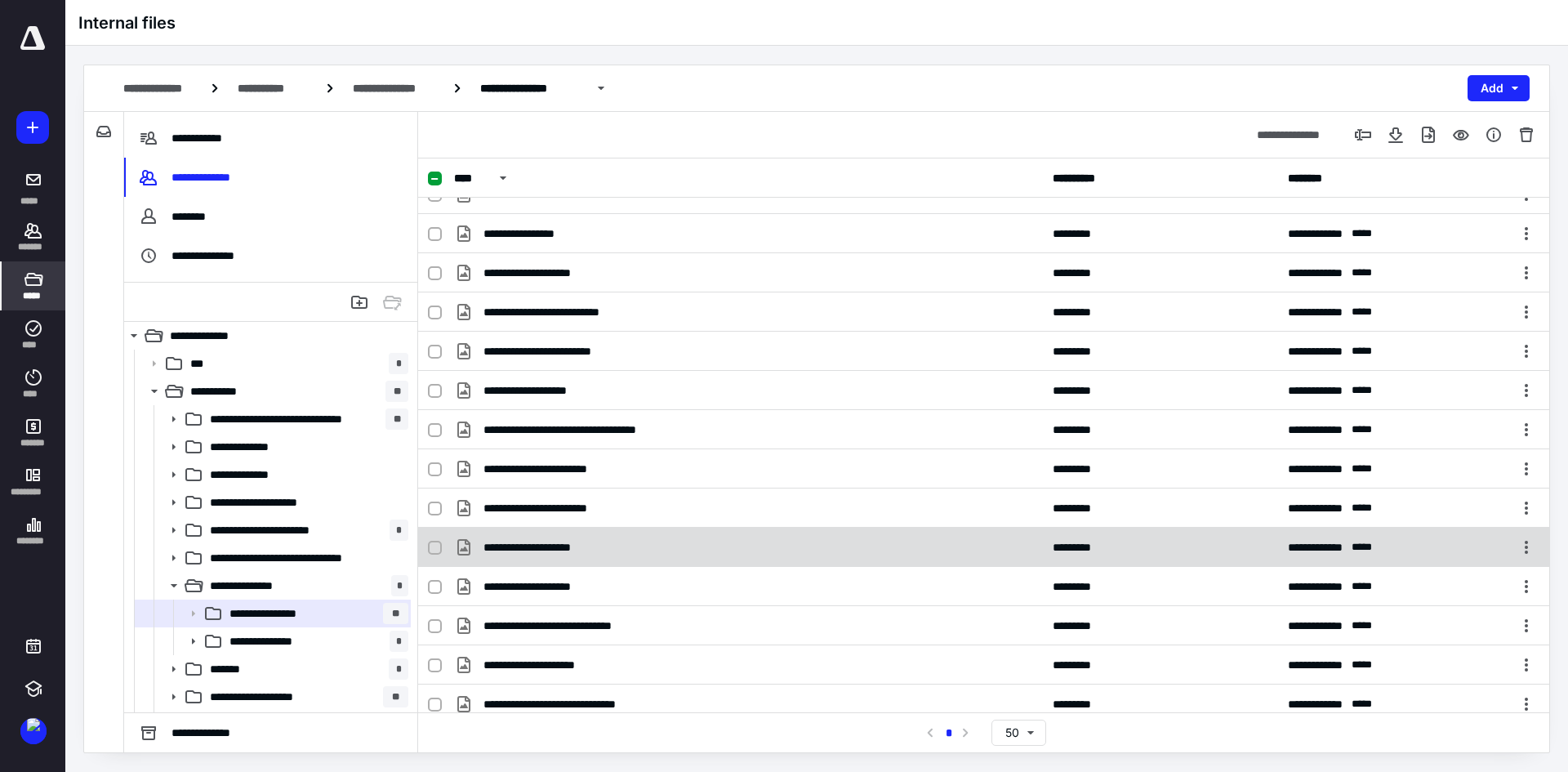 click on "**********" at bounding box center [983, 547] 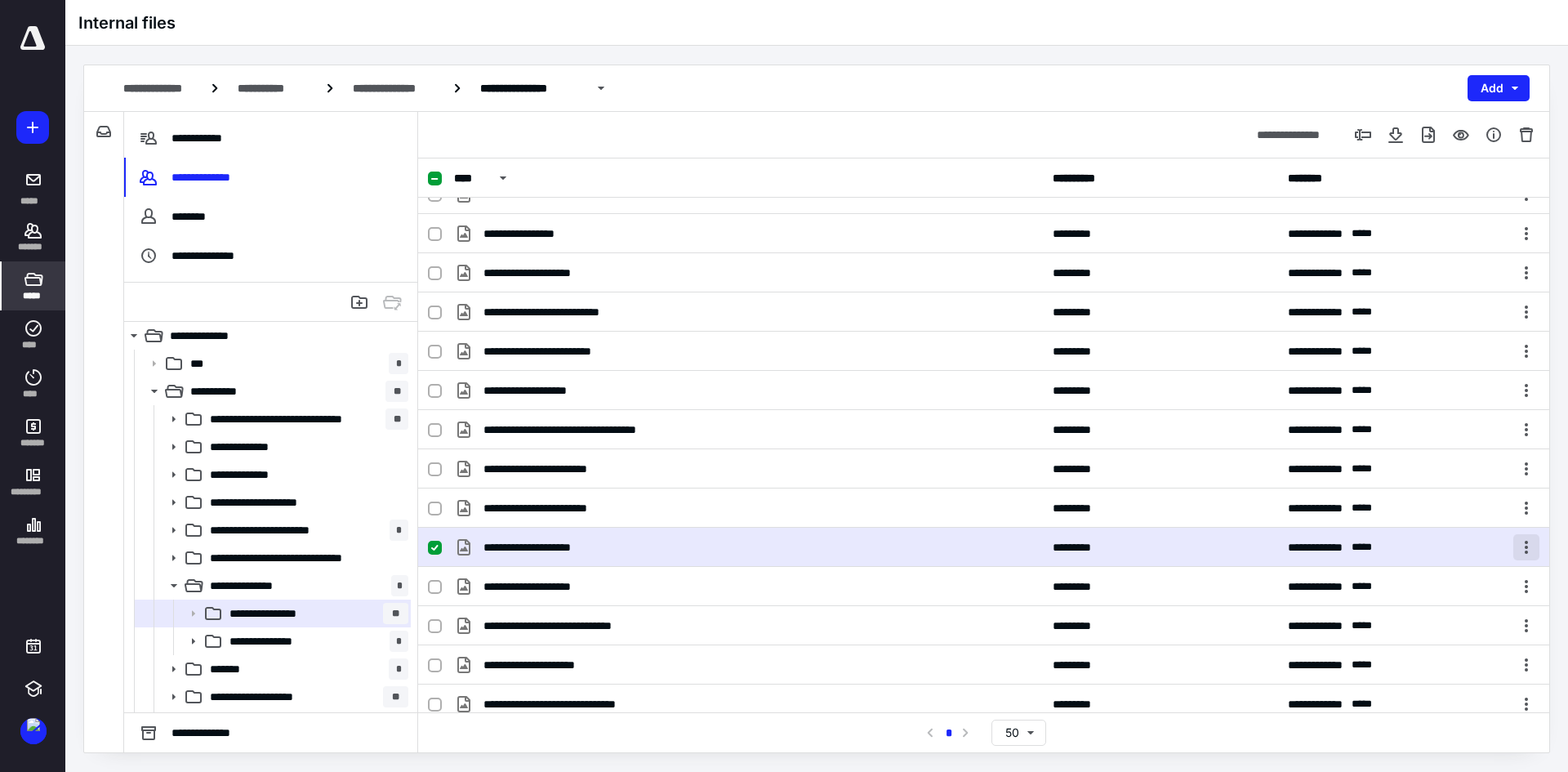 click at bounding box center [1526, 547] 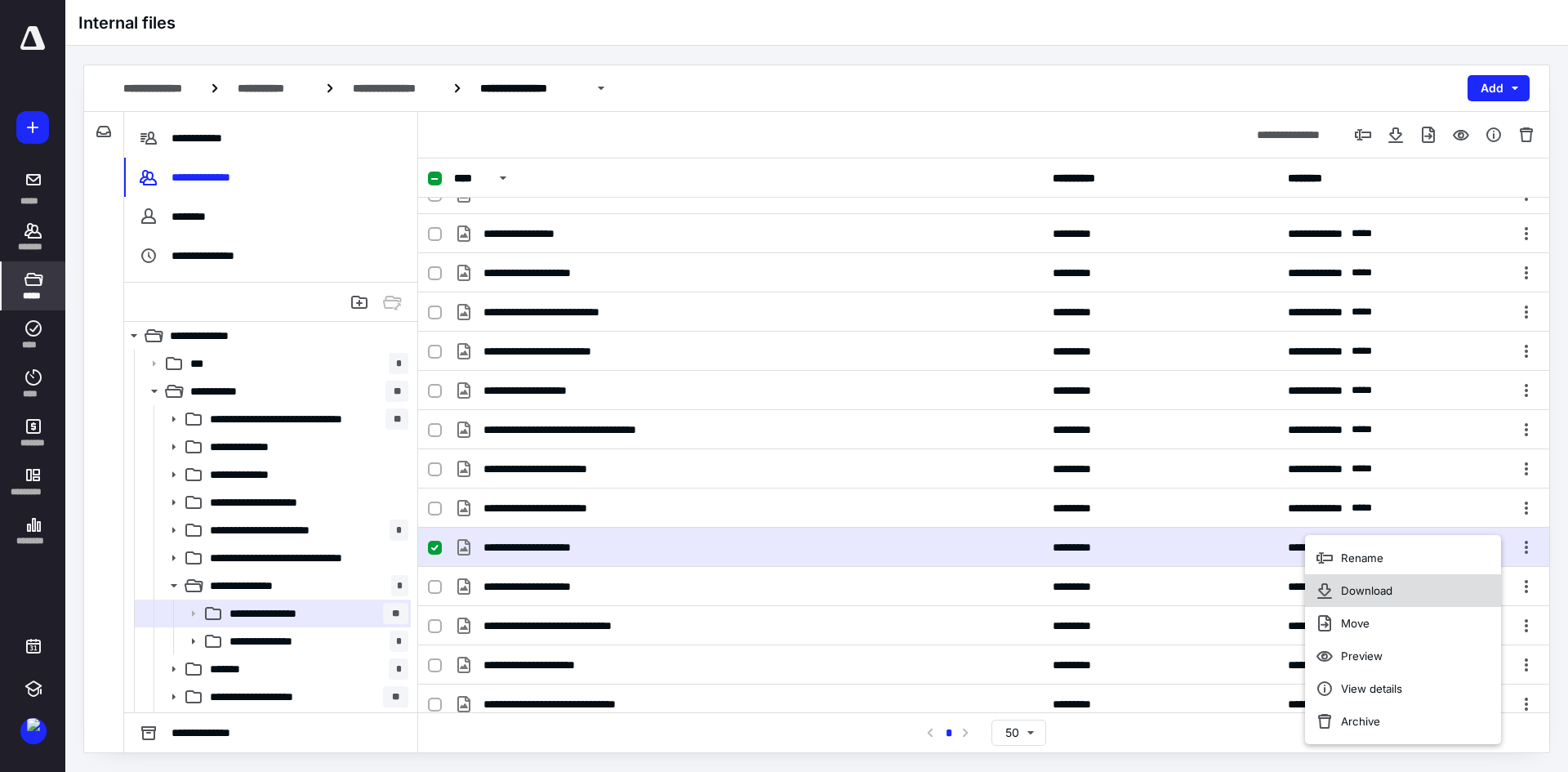 click on "Download" at bounding box center (1403, 591) 